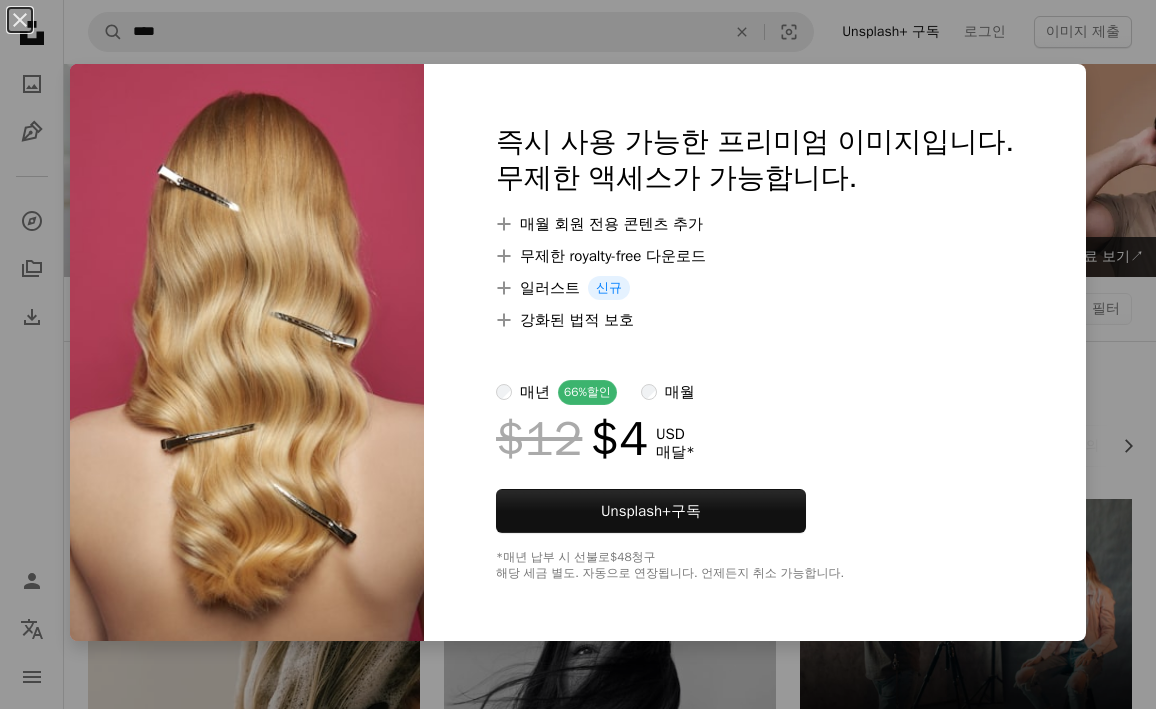 scroll, scrollTop: 2300, scrollLeft: 0, axis: vertical 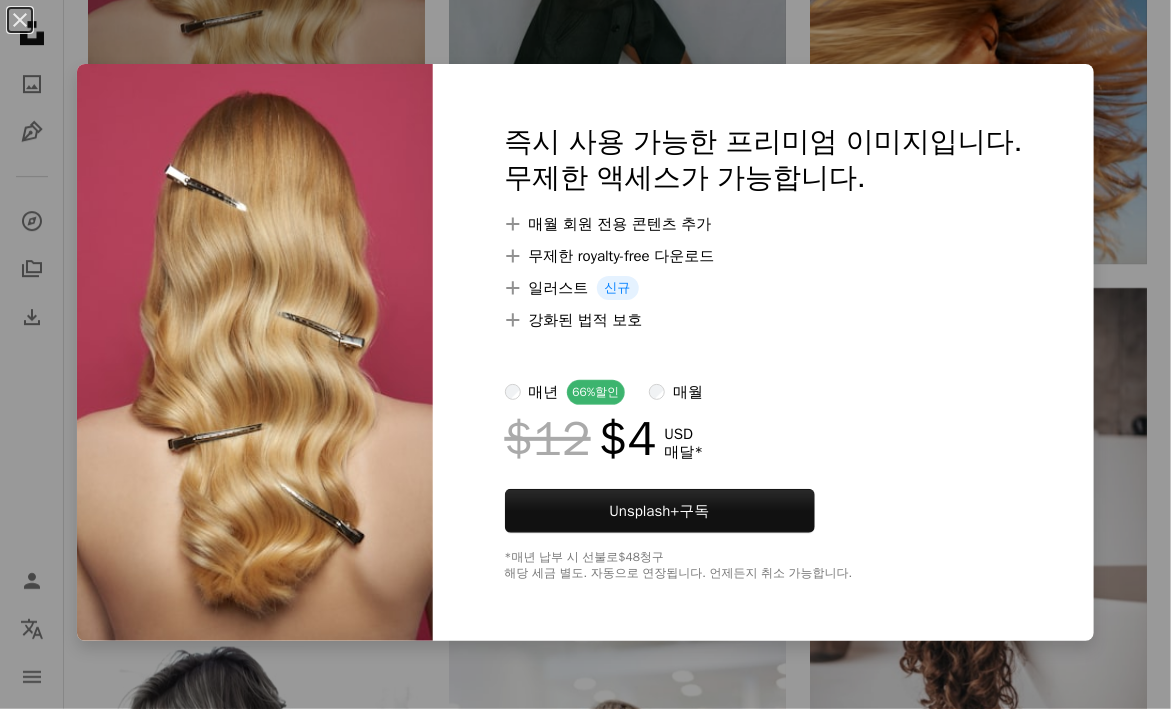 click on "An X shape 즉시 사용 가능한 프리미엄 이미지입니다. 무제한 액세스가 가능합니다. A plus sign 매월 회원 전용 콘텐츠 추가 A plus sign 무제한 royalty-free 다운로드 A plus sign 일러스트  신규 A plus sign 강화된 법적 보호 매년 66%  할인 매월 $12   $4 USD 매달 * Unsplash+  구독 *매년 납부 시 선불로  $48  청구 해당 세금 별도. 자동으로 연장됩니다. 언제든지 취소 가능합니다." at bounding box center [585, 354] 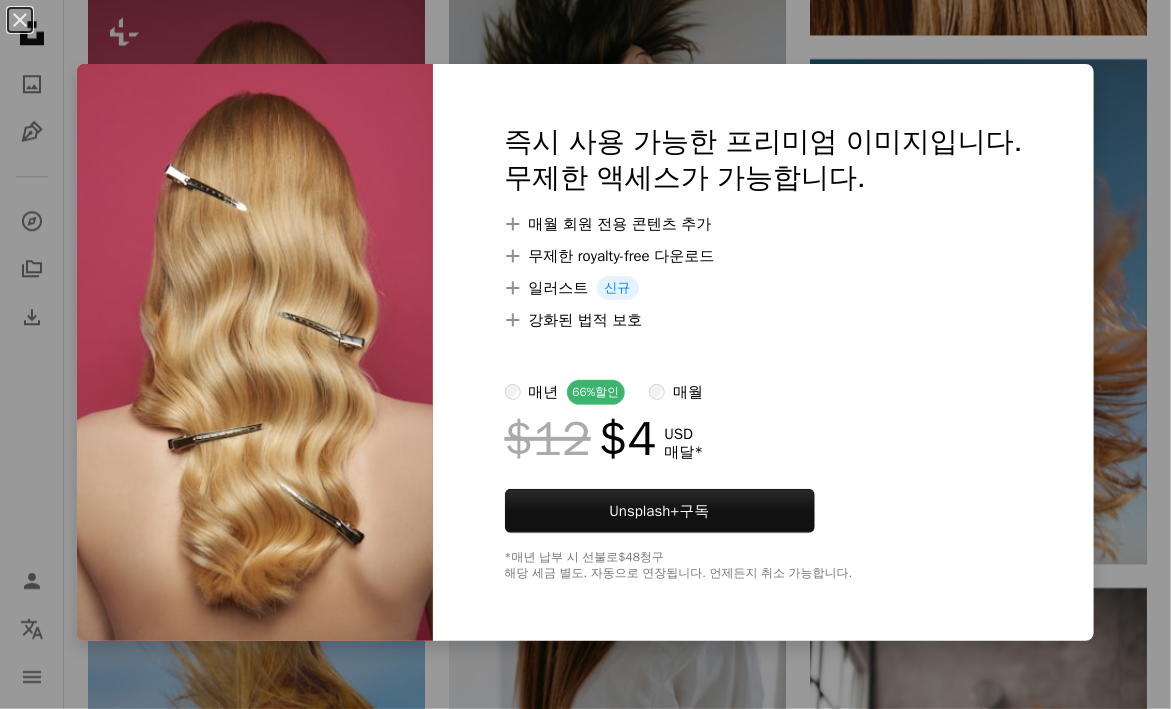 click on "An X shape 즉시 사용 가능한 프리미엄 이미지입니다. 무제한 액세스가 가능합니다. A plus sign 매월 회원 전용 콘텐츠 추가 A plus sign 무제한 royalty-free 다운로드 A plus sign 일러스트  신규 A plus sign 강화된 법적 보호 매년 66%  할인 매월 $12   $4 USD 매달 * Unsplash+  구독 *매년 납부 시 선불로  $48  청구 해당 세금 별도. 자동으로 연장됩니다. 언제든지 취소 가능합니다." at bounding box center [585, 354] 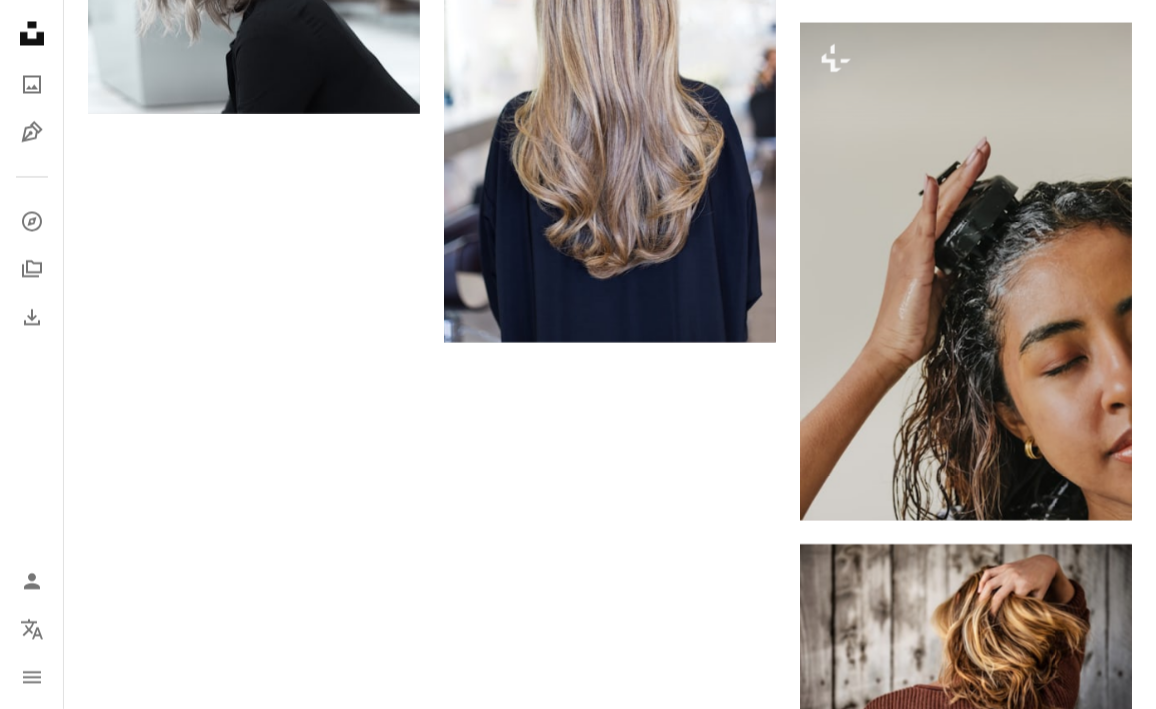 scroll, scrollTop: 3300, scrollLeft: 0, axis: vertical 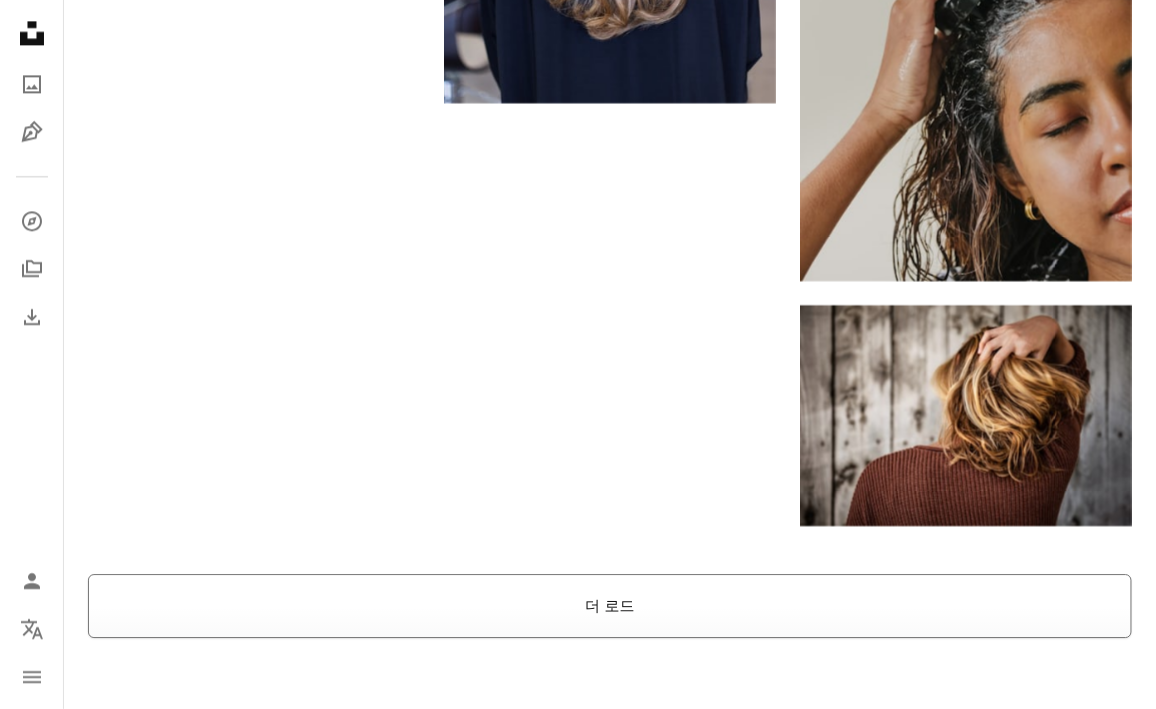 click on "더 로드" at bounding box center (610, 606) 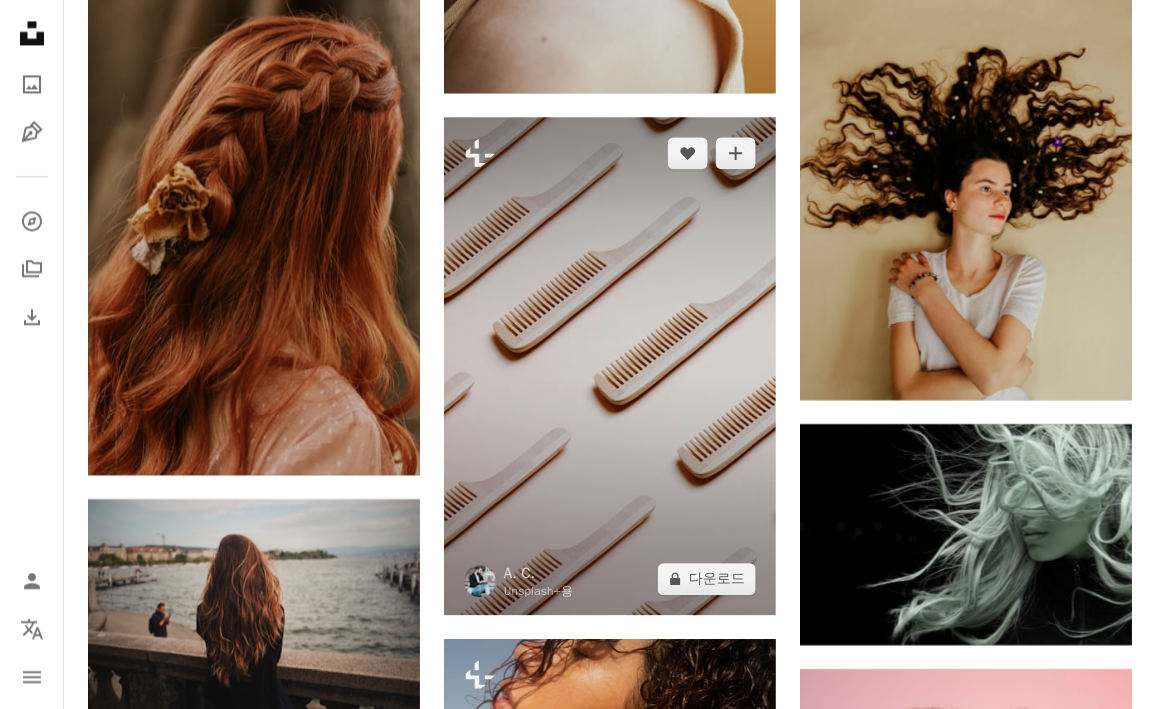 scroll, scrollTop: 9200, scrollLeft: 0, axis: vertical 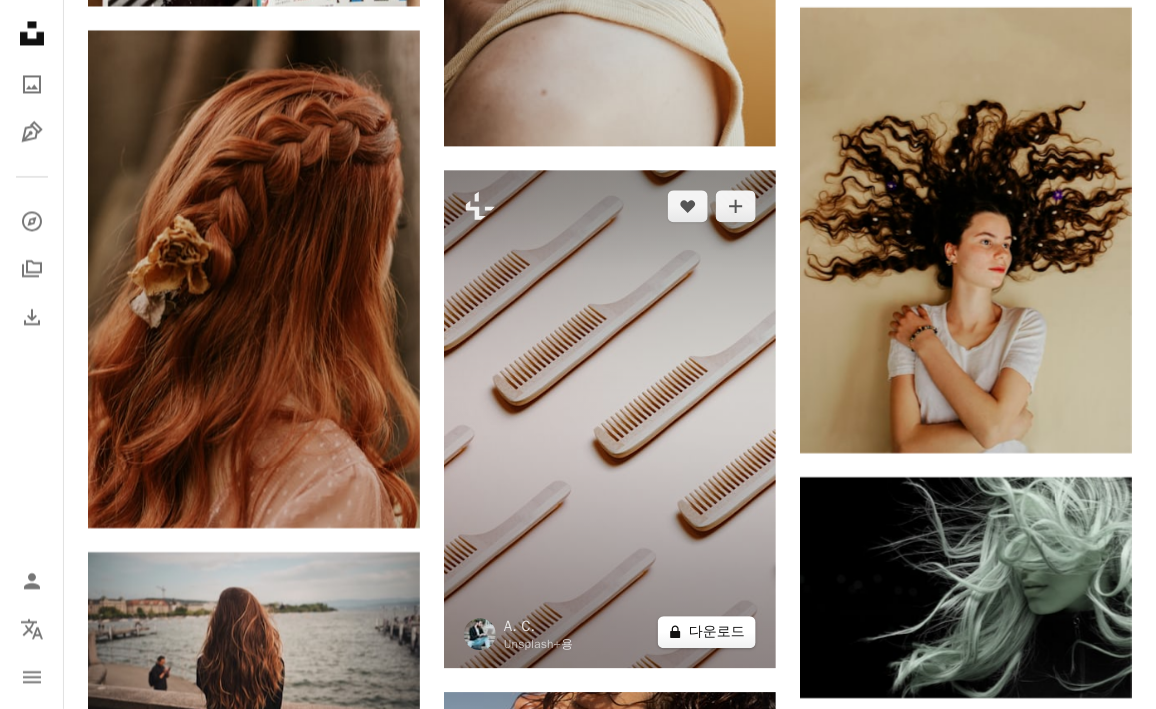 click on "A lock 다운로드" at bounding box center (707, 632) 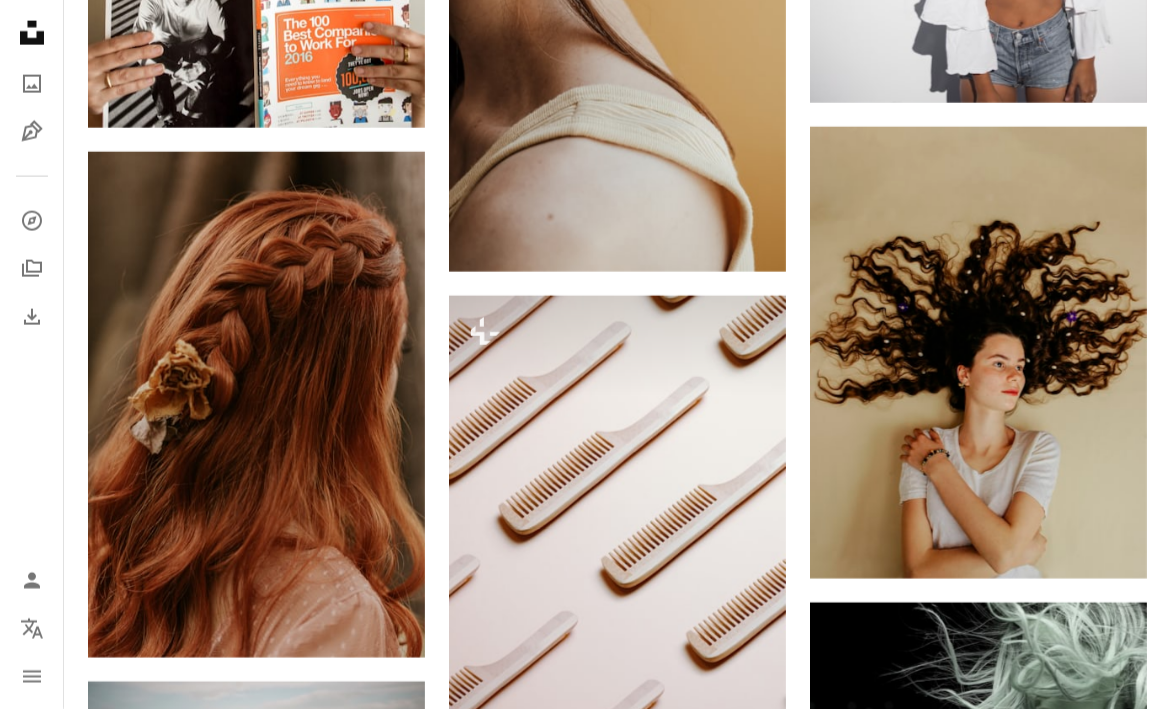 click on "An X shape" at bounding box center (20, 20) 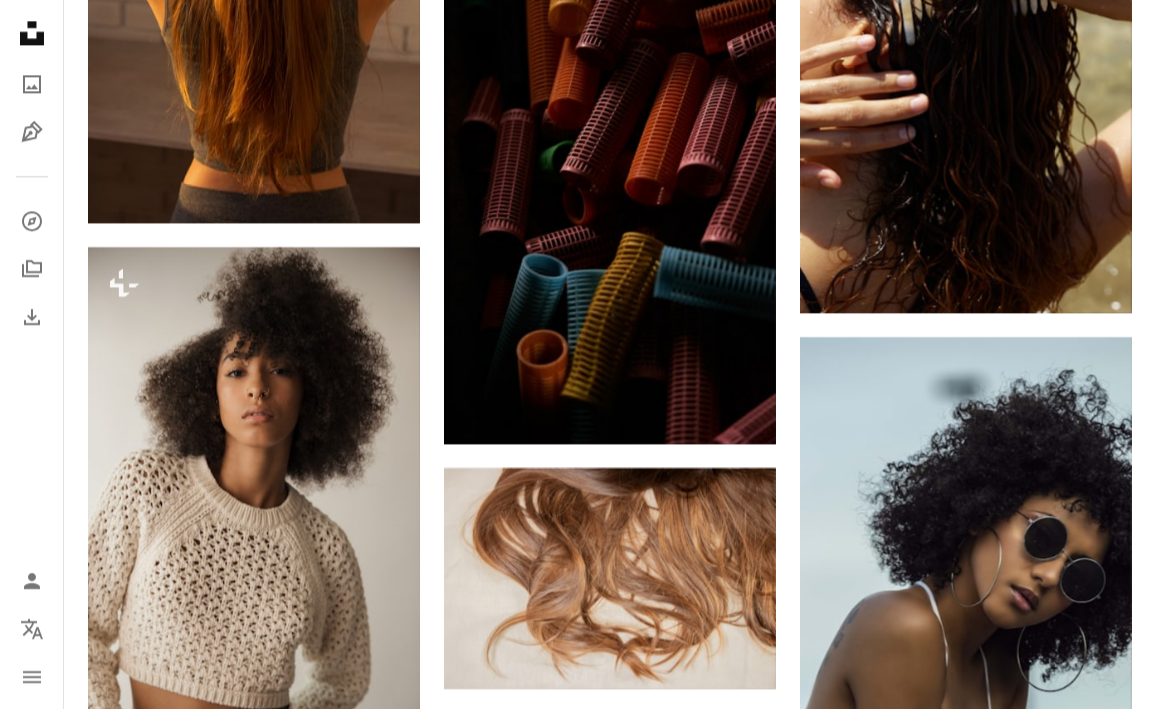 scroll, scrollTop: 17400, scrollLeft: 0, axis: vertical 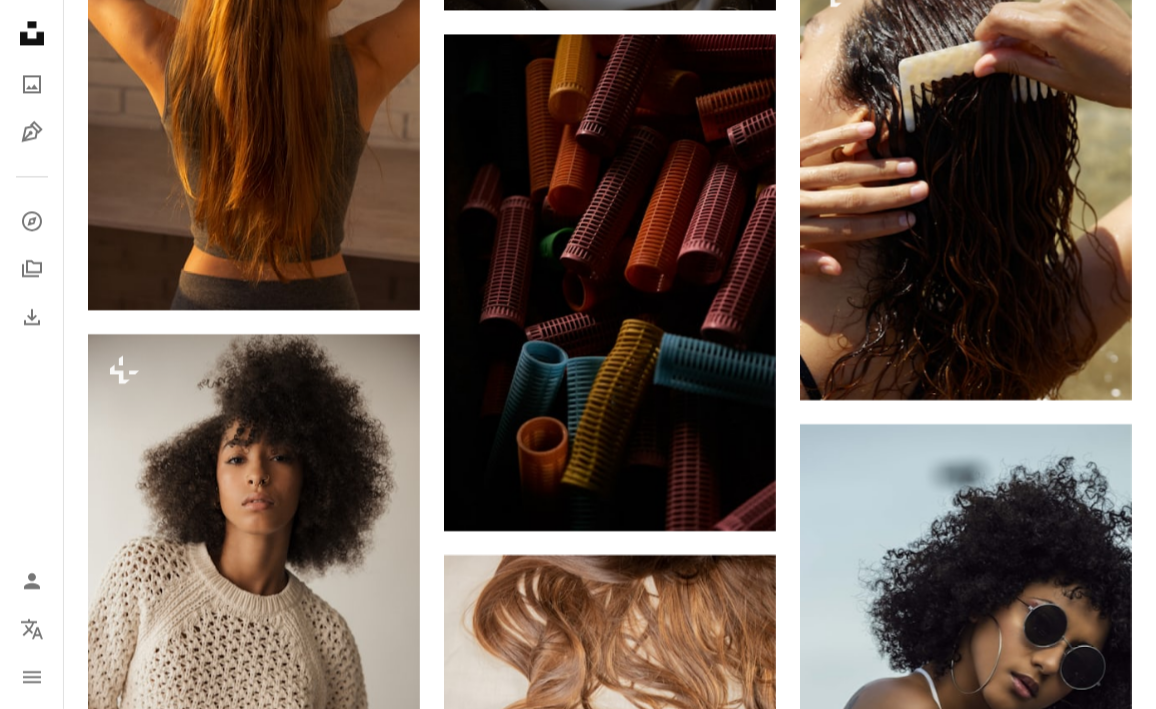 click on "Arrow pointing down" at bounding box center [736, 1877] 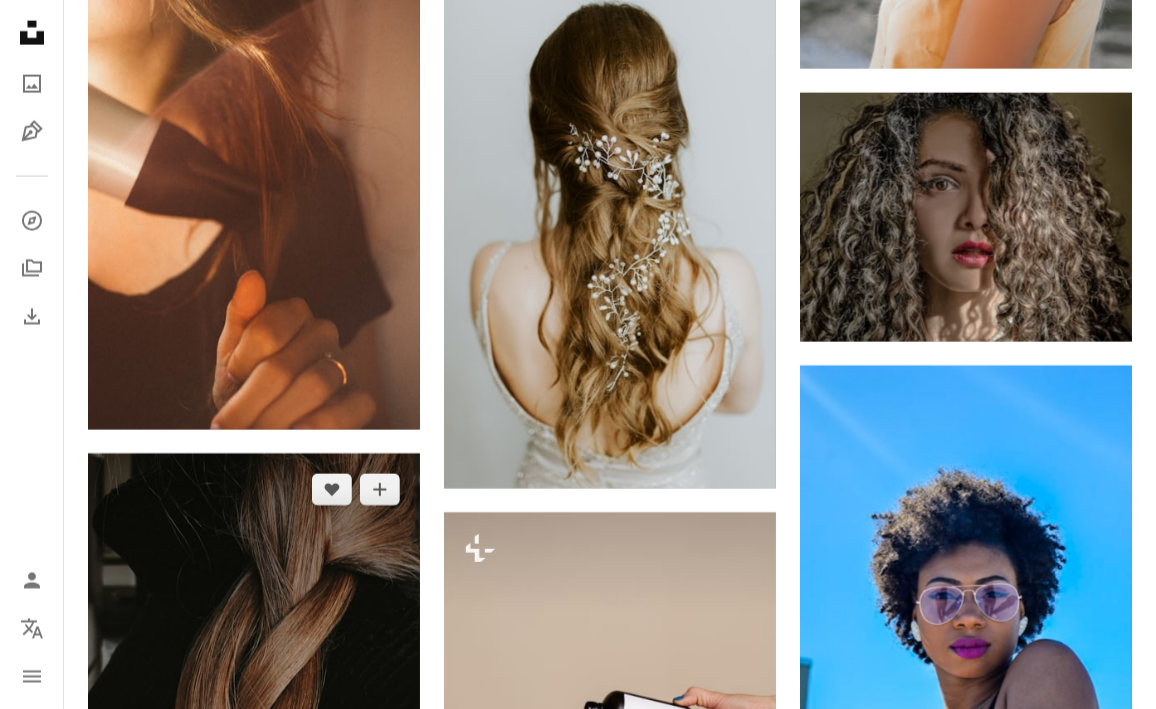 scroll, scrollTop: 28900, scrollLeft: 0, axis: vertical 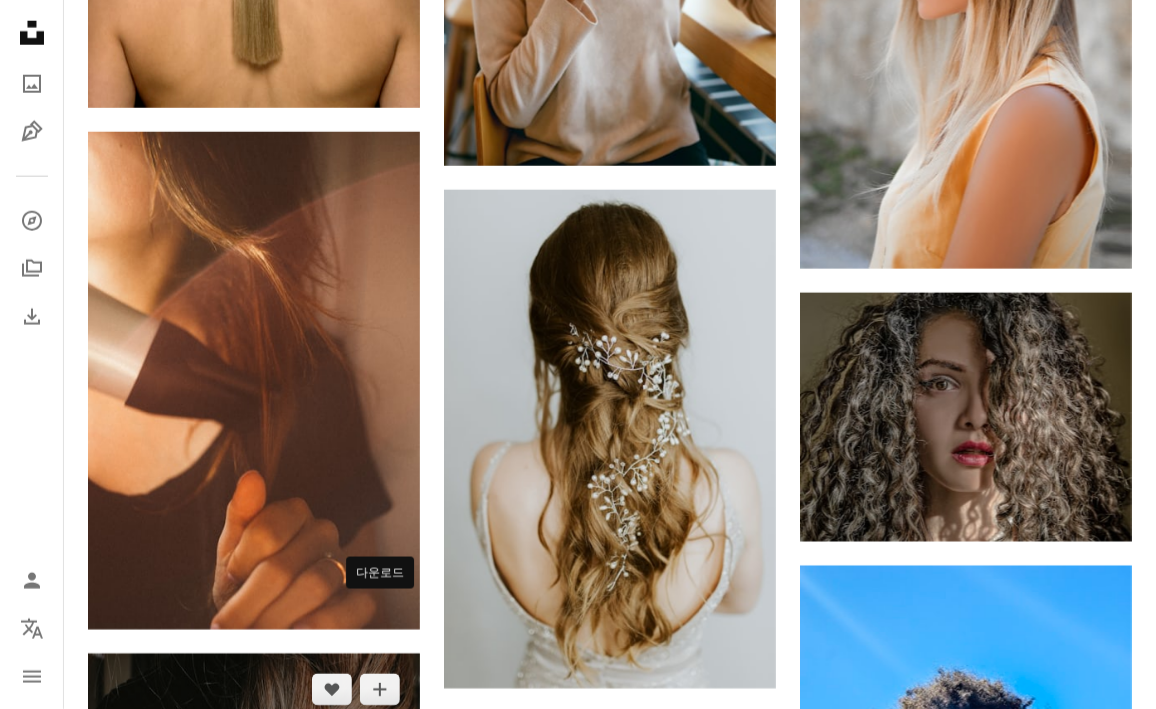 click on "Arrow pointing down" at bounding box center [380, 1069] 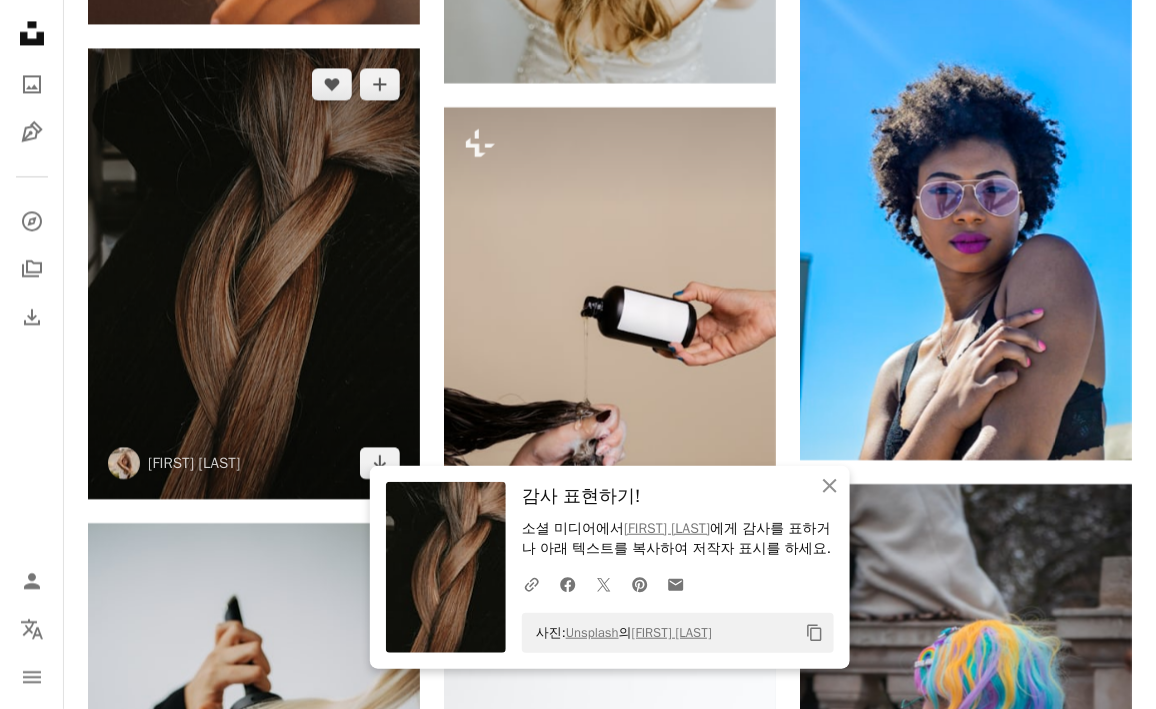 scroll, scrollTop: 29700, scrollLeft: 0, axis: vertical 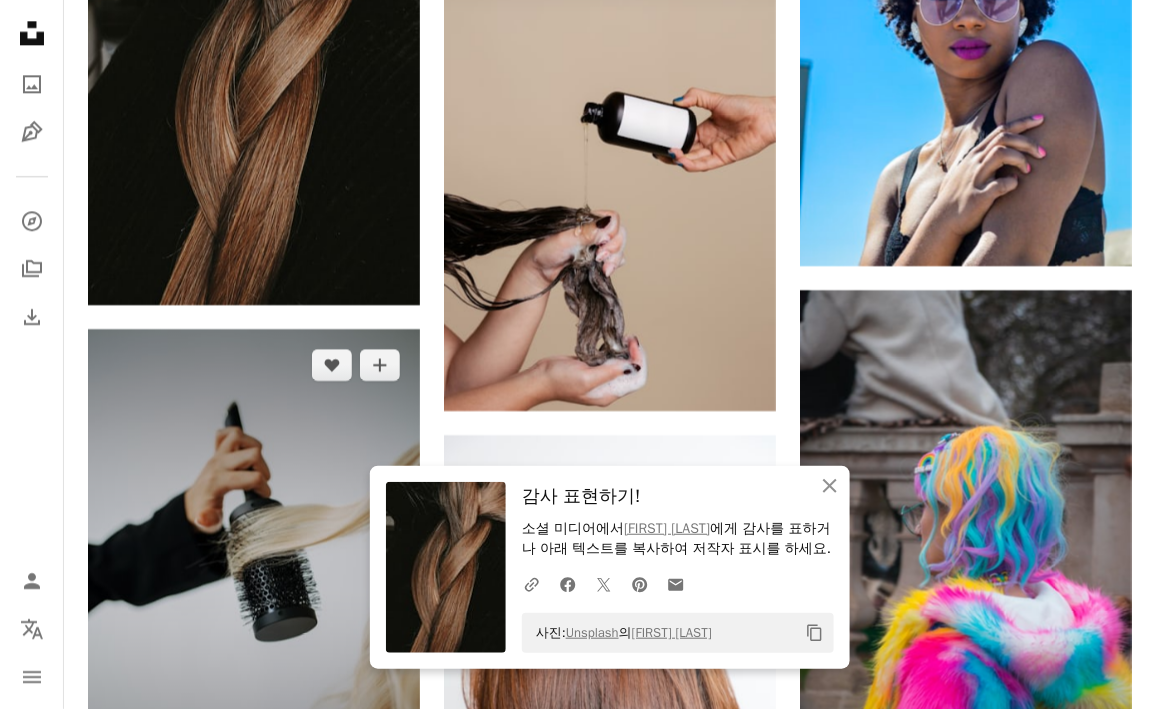 click on "Arrow pointing down" at bounding box center [380, 791] 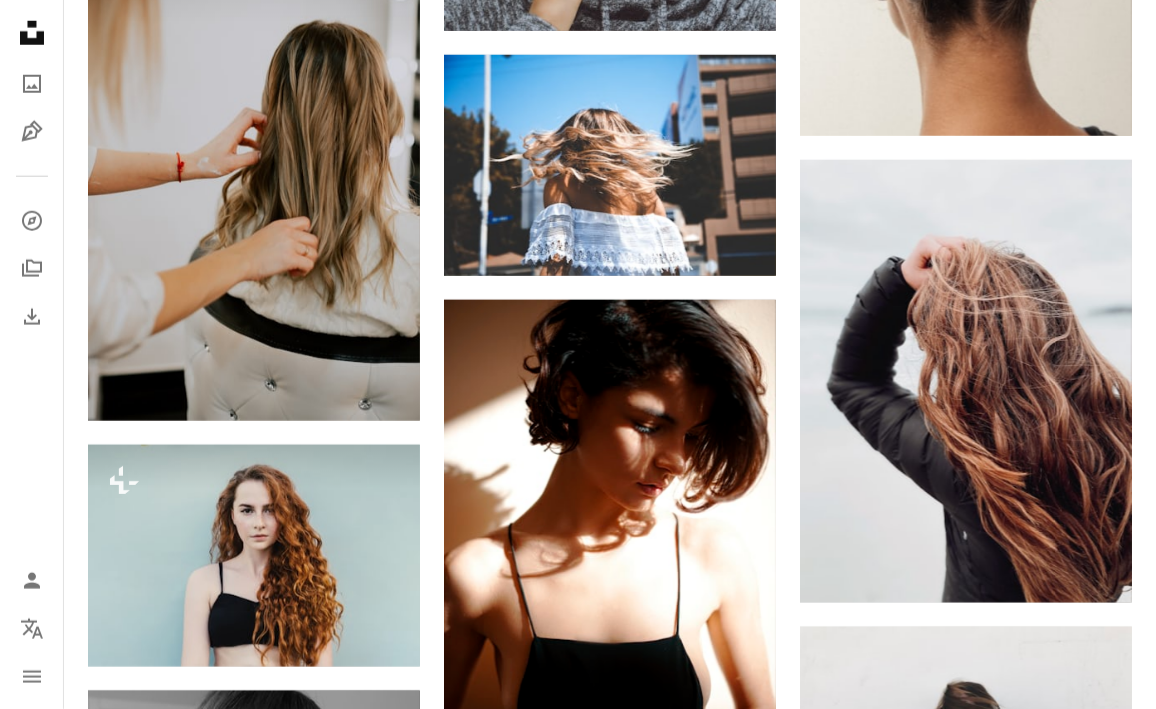 scroll, scrollTop: 36900, scrollLeft: 0, axis: vertical 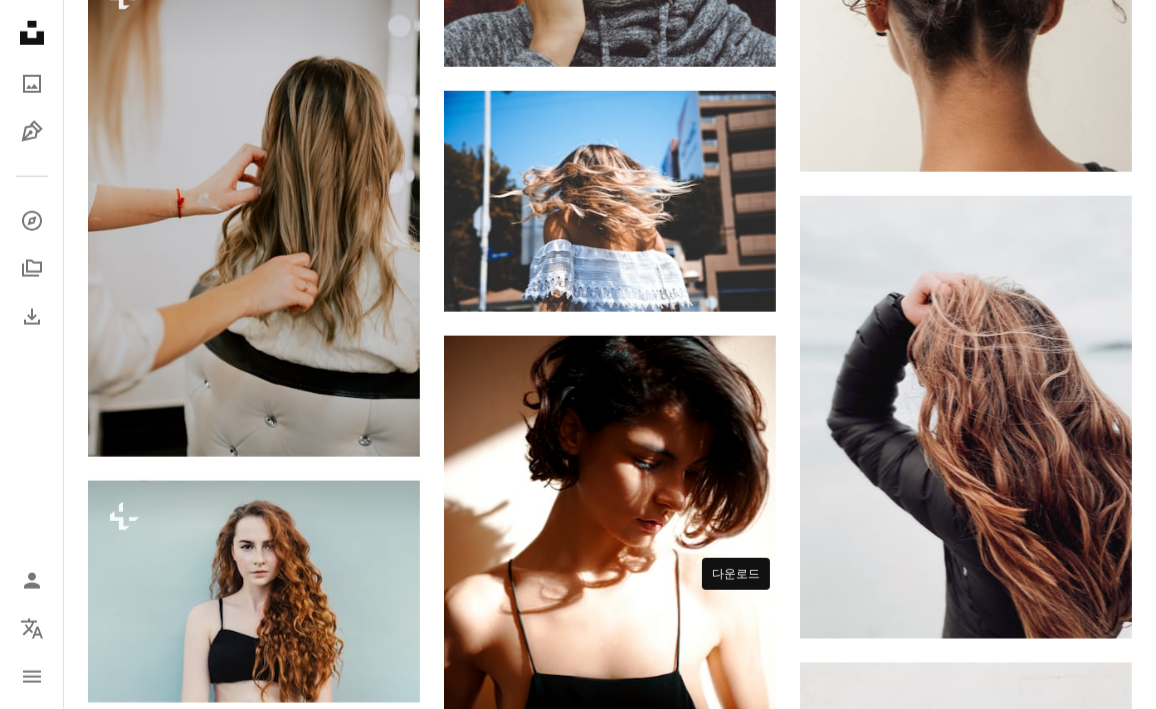 click on "Arrow pointing down" at bounding box center (736, 1843) 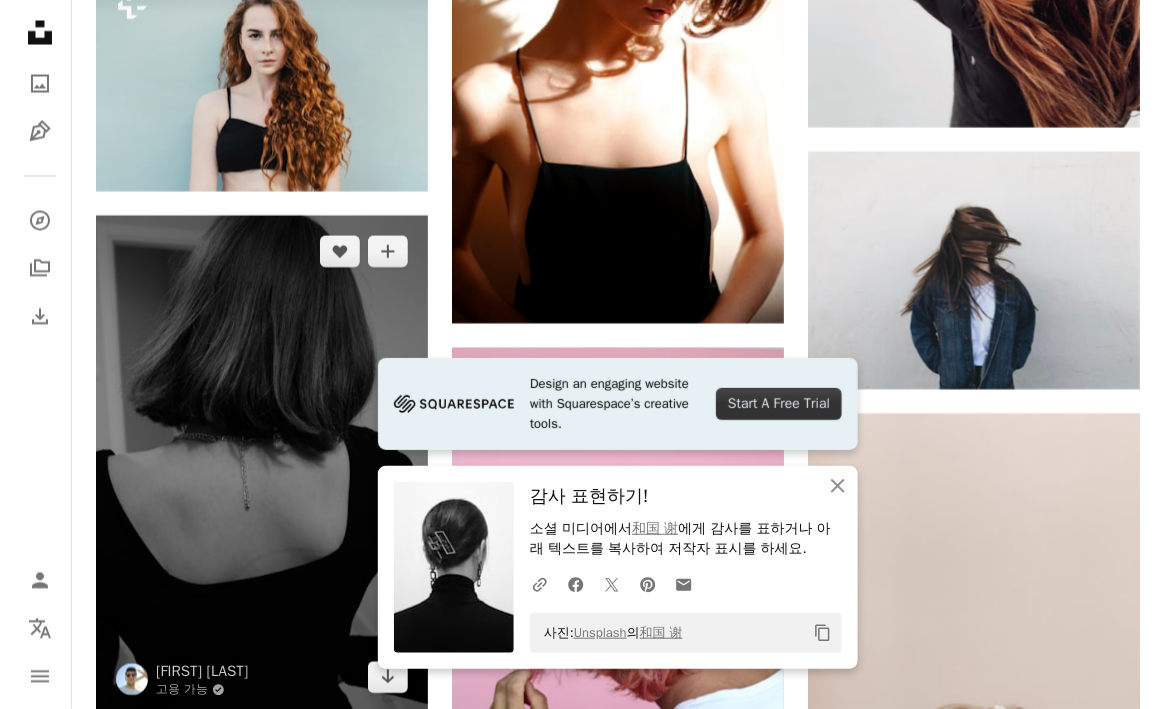 scroll, scrollTop: 37400, scrollLeft: 0, axis: vertical 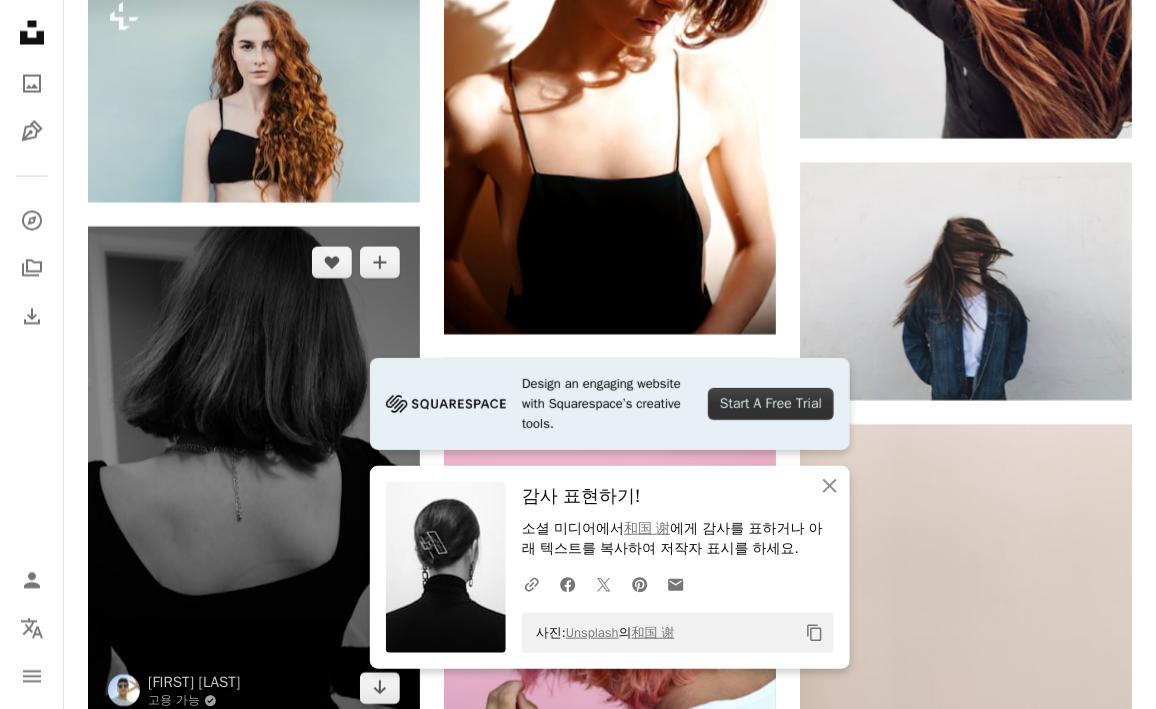 click at bounding box center [254, 476] 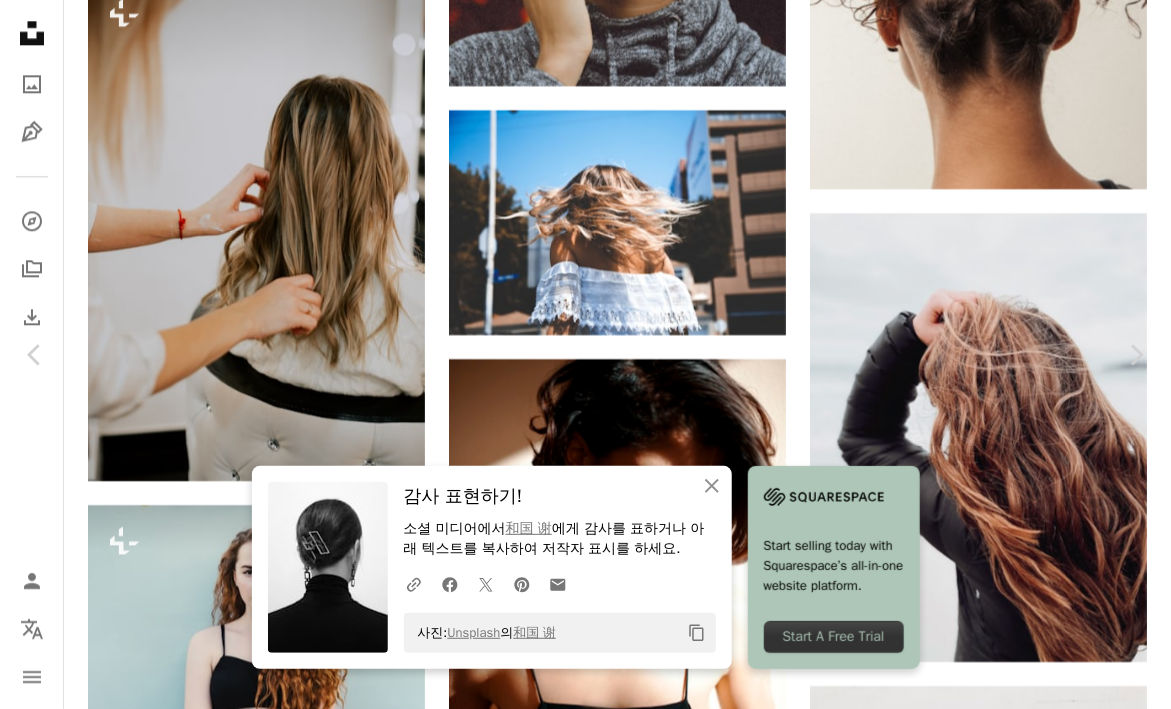 click on "무료 다운로드" at bounding box center [971, 4801] 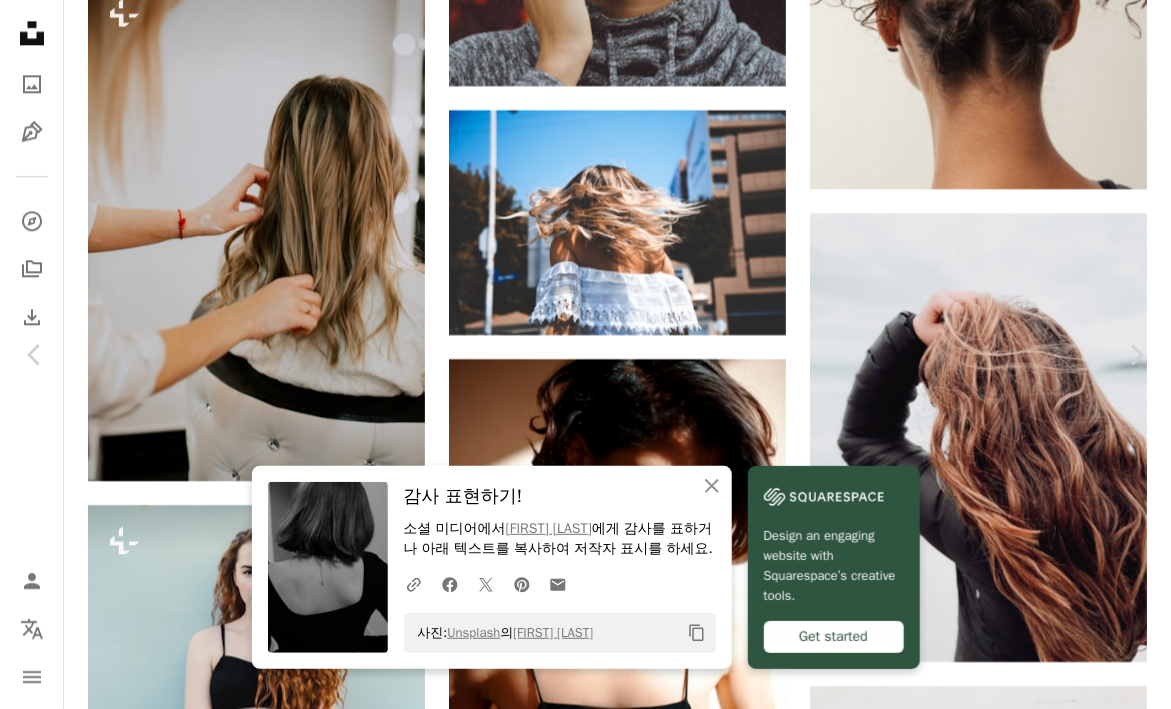 drag, startPoint x: 13, startPoint y: 20, endPoint x: 628, endPoint y: 345, distance: 695.59326 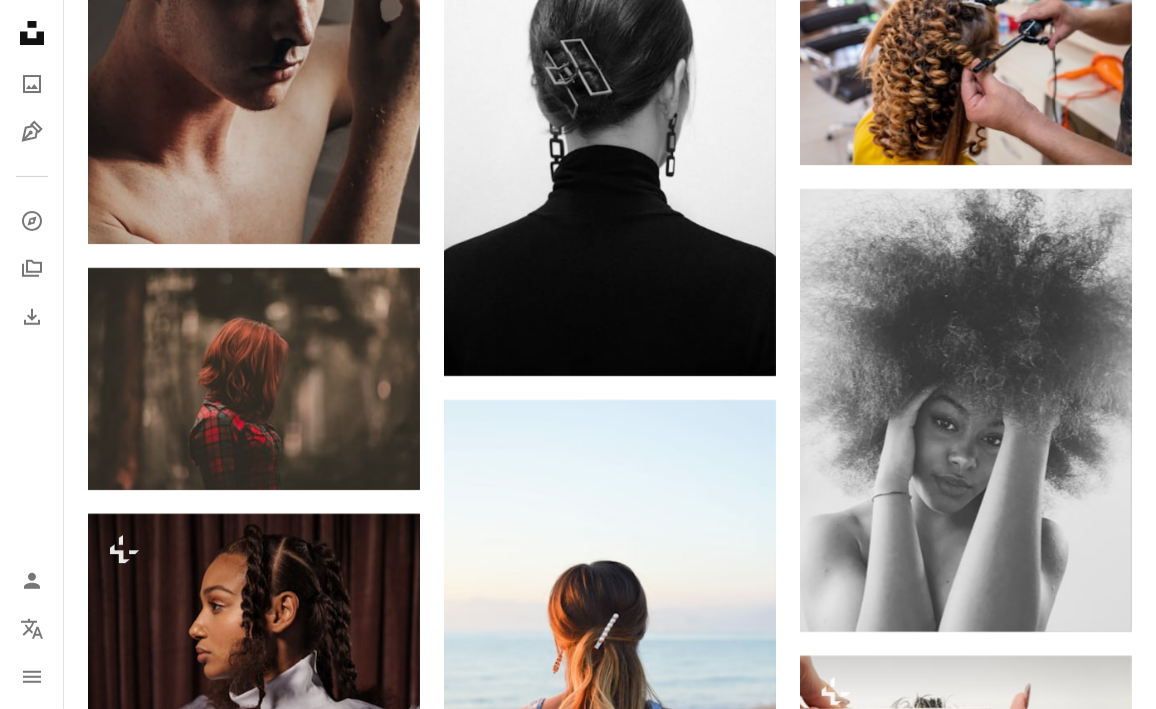 scroll, scrollTop: 38400, scrollLeft: 0, axis: vertical 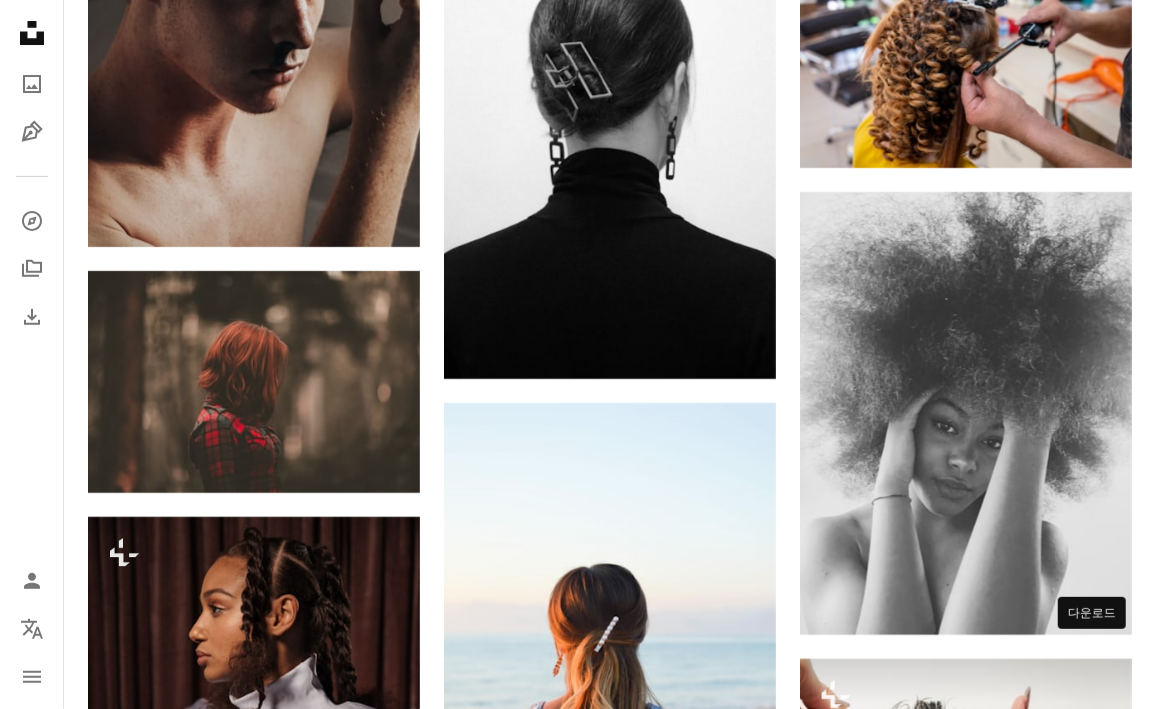 click on "Arrow pointing down" at bounding box center [1092, 2647] 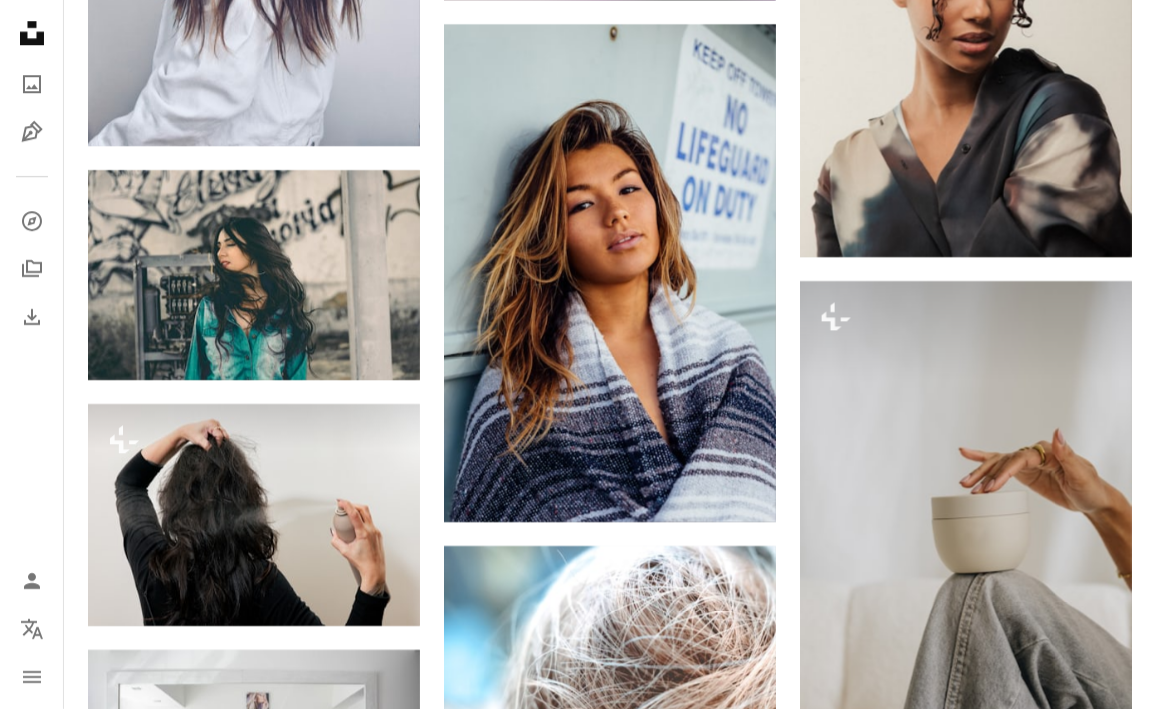 scroll, scrollTop: 45200, scrollLeft: 0, axis: vertical 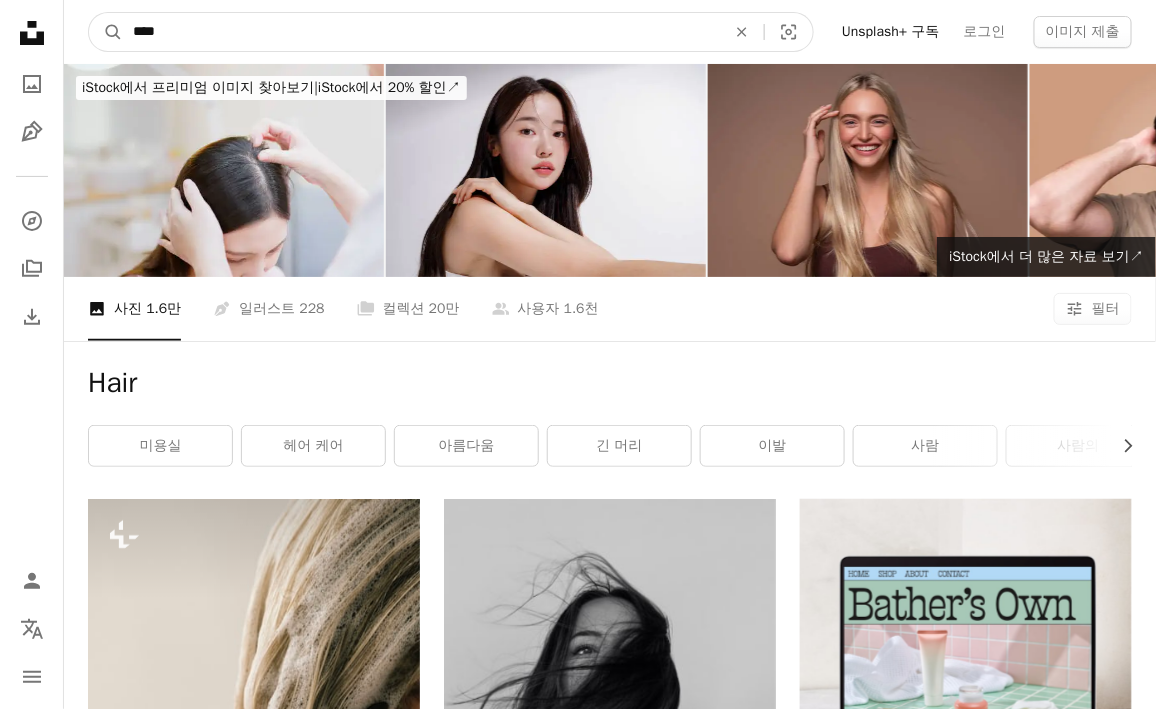 drag, startPoint x: 89, startPoint y: 42, endPoint x: 41, endPoint y: 45, distance: 48.09366 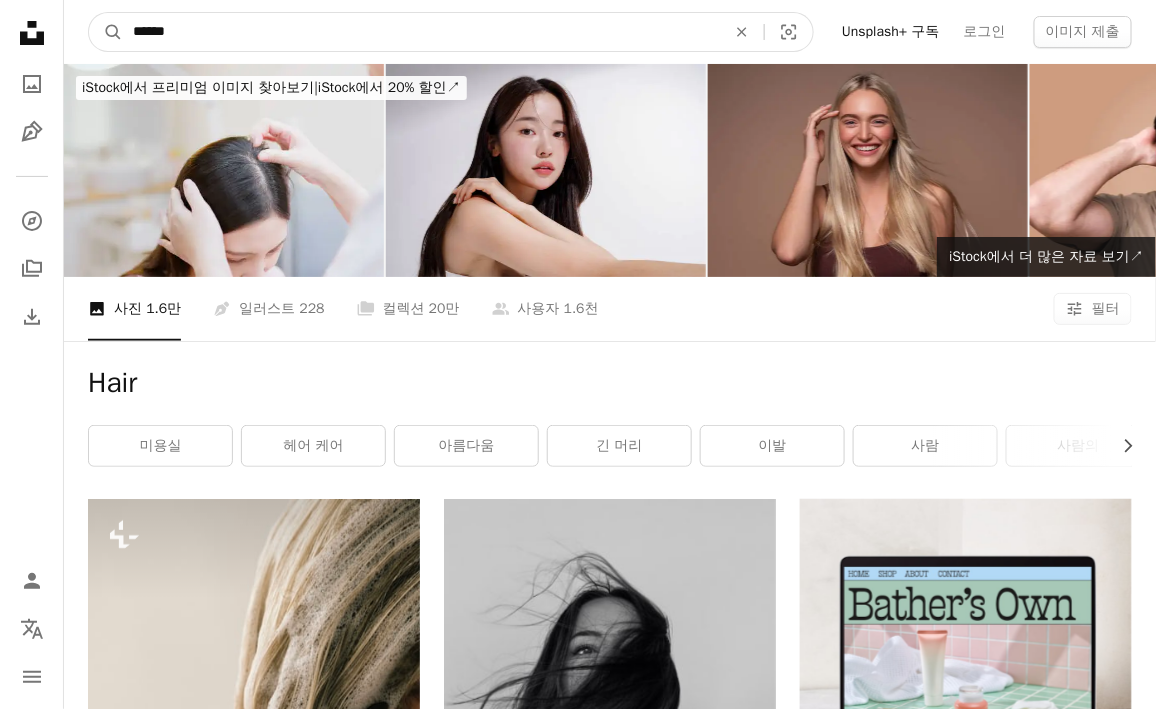 type on "******" 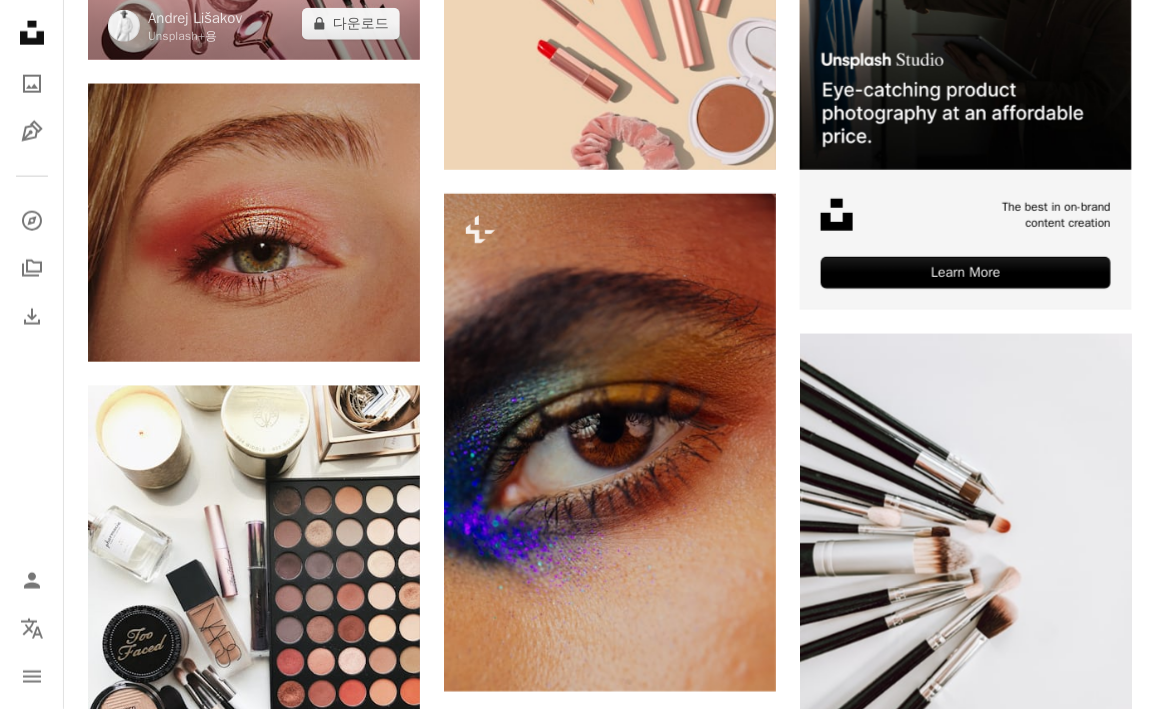 scroll, scrollTop: 800, scrollLeft: 0, axis: vertical 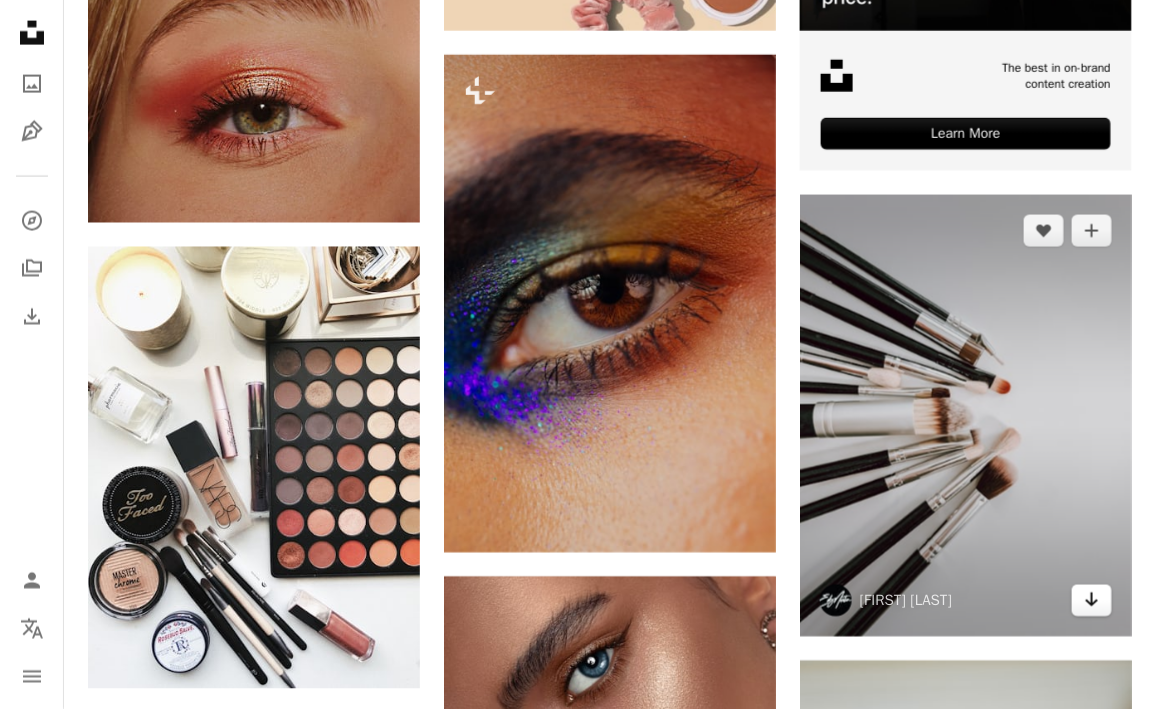 click on "Arrow pointing down" 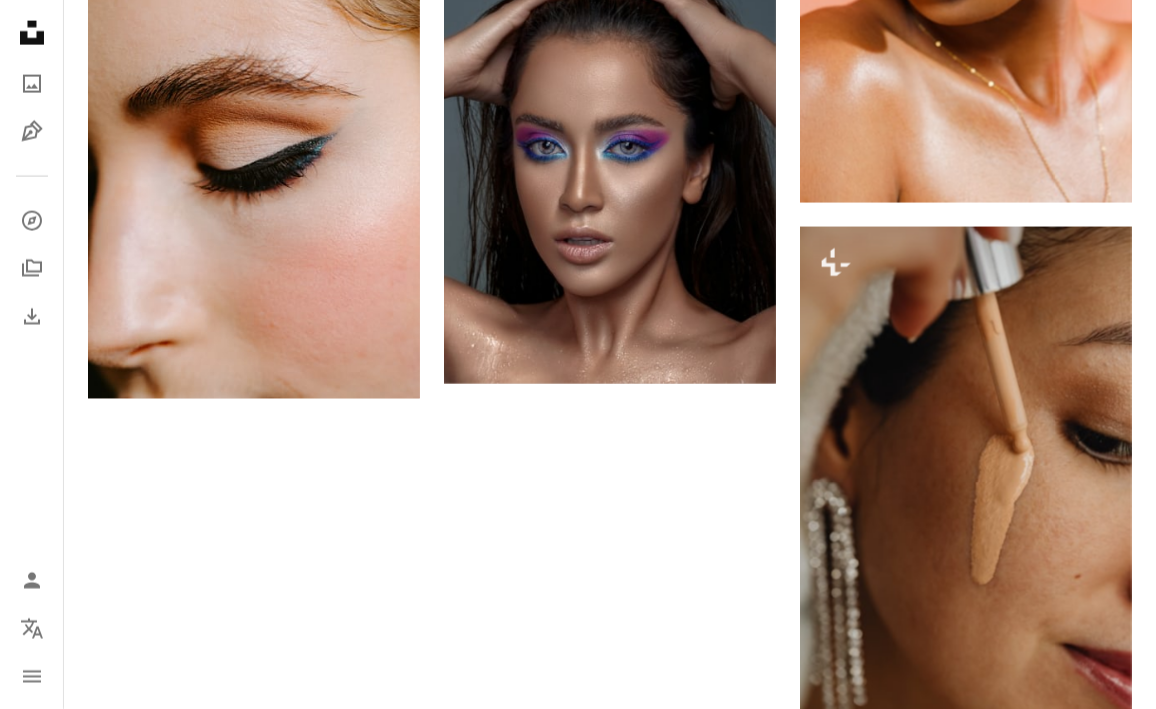 scroll, scrollTop: 3300, scrollLeft: 0, axis: vertical 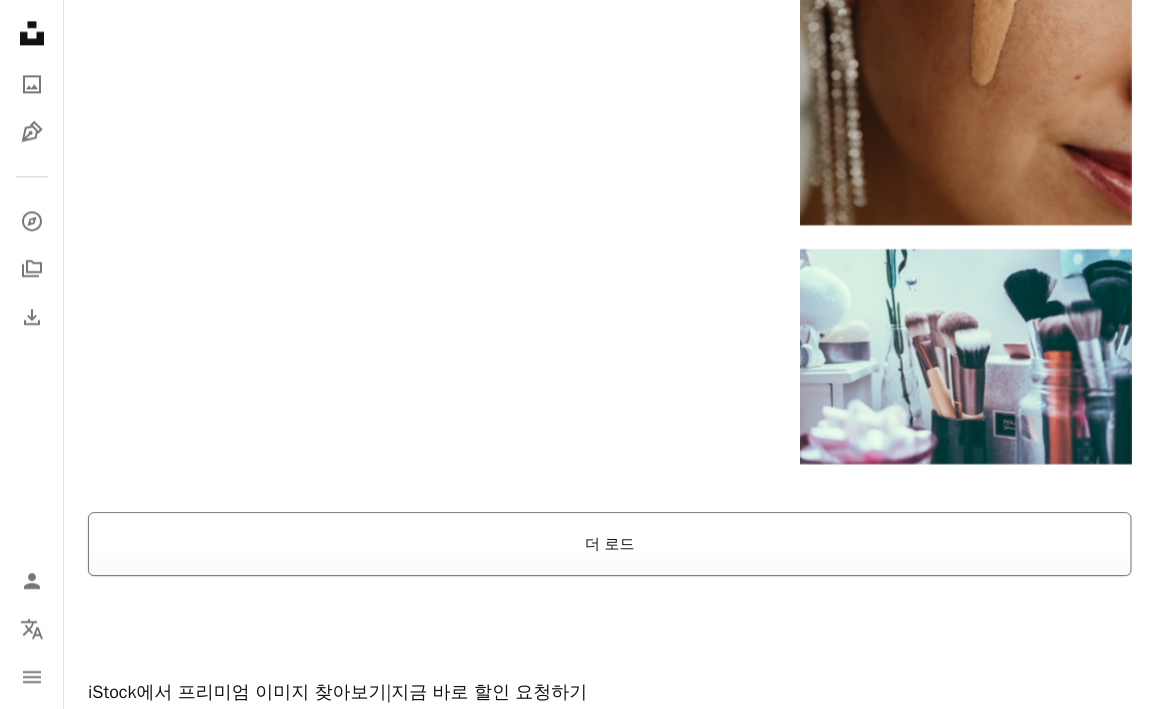 click on "더 로드" at bounding box center (610, 544) 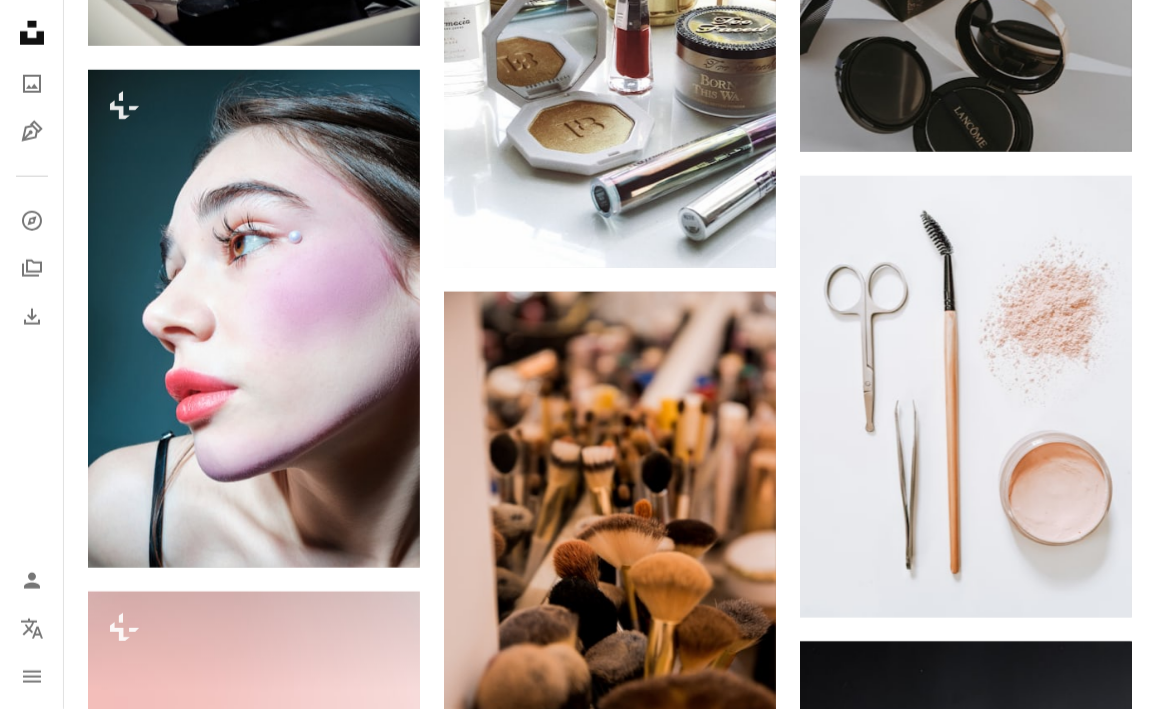 scroll, scrollTop: 10900, scrollLeft: 0, axis: vertical 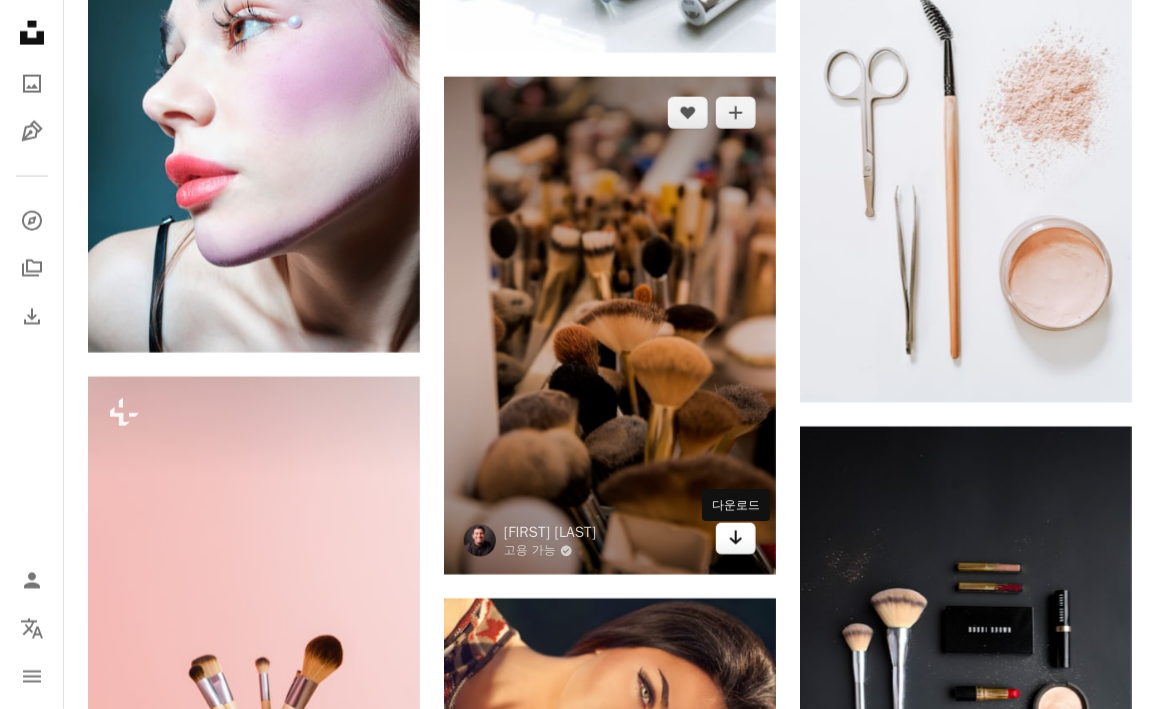 click on "Arrow pointing down" at bounding box center [736, 539] 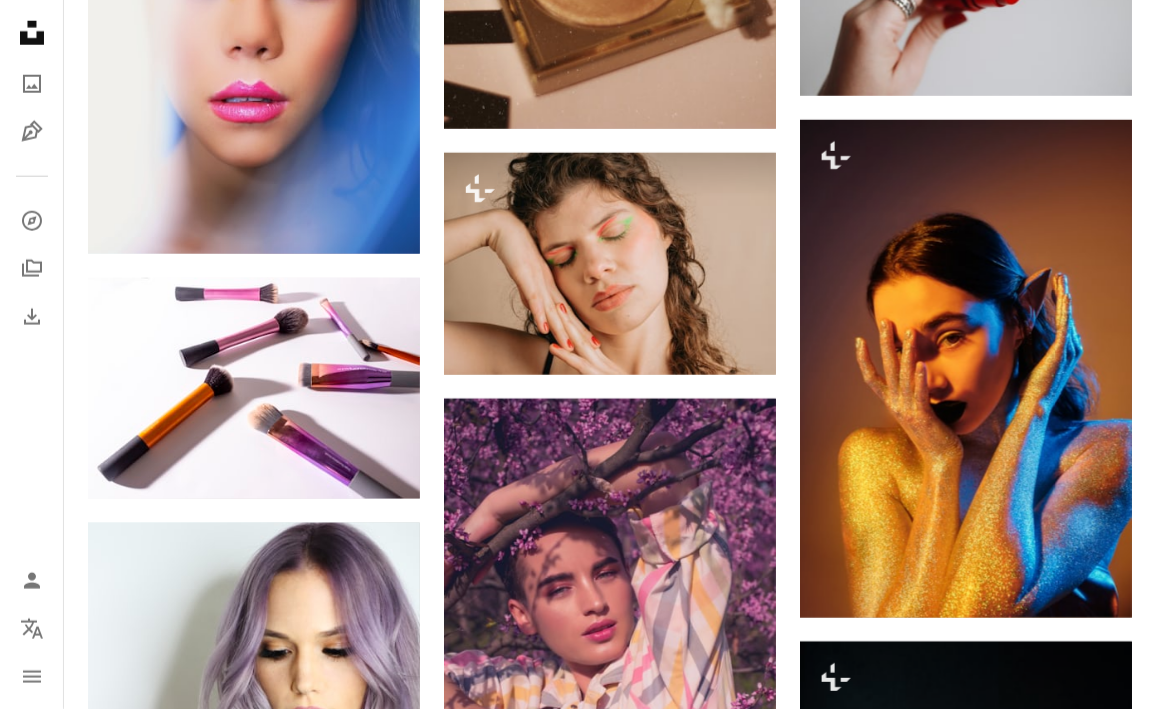 scroll, scrollTop: 22000, scrollLeft: 0, axis: vertical 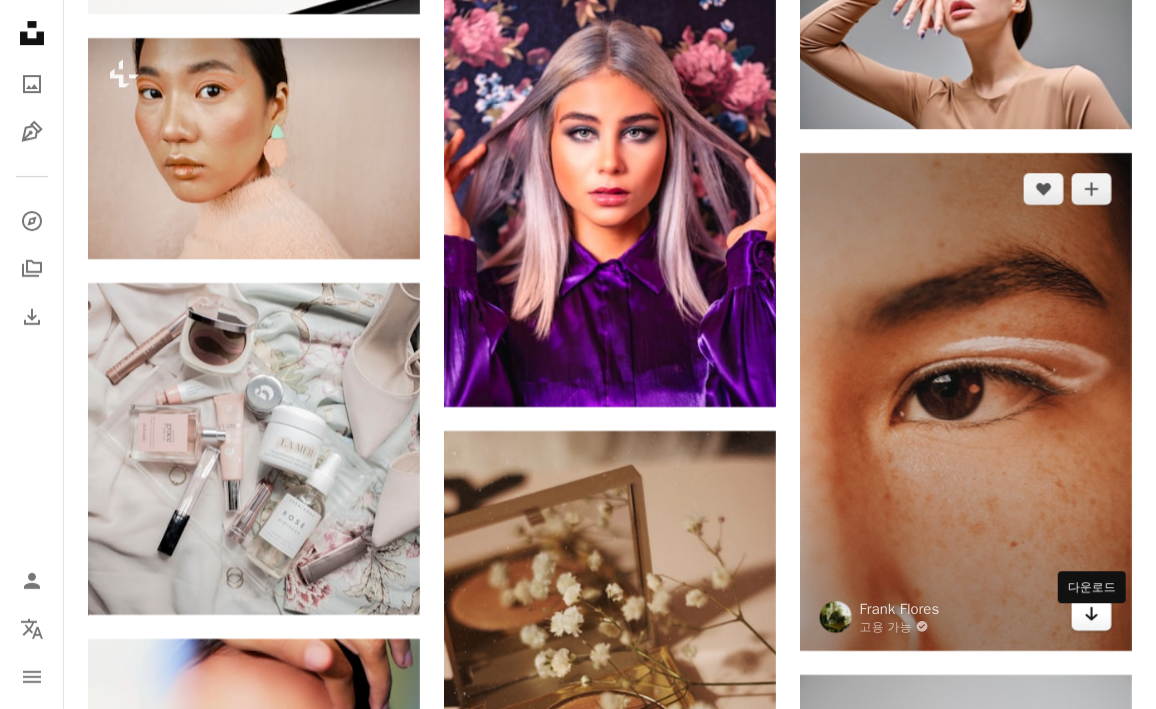 click on "Arrow pointing down" at bounding box center [1092, 615] 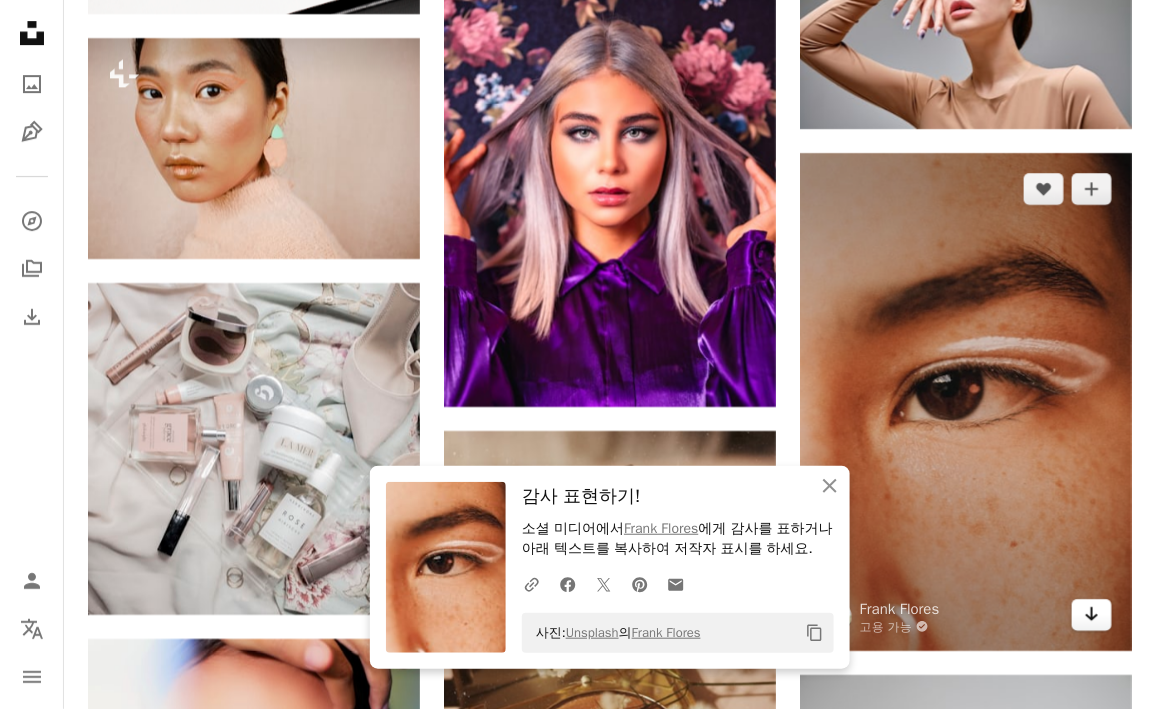 click on "Arrow pointing down" at bounding box center [1092, 615] 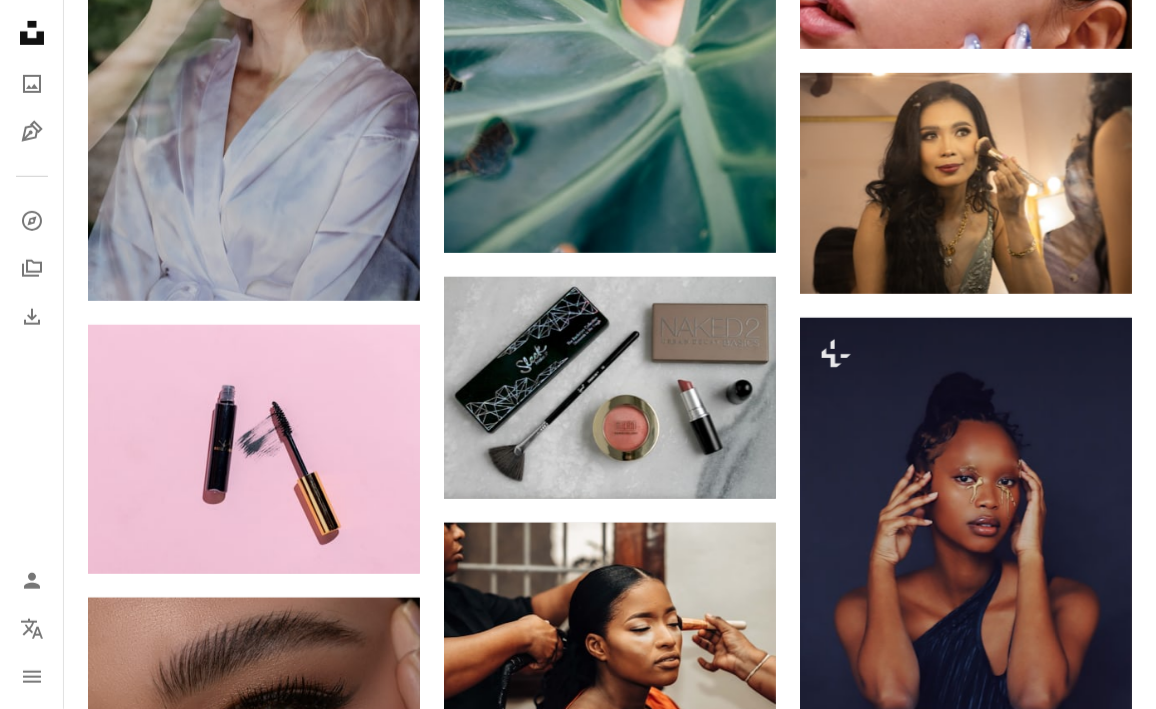 scroll, scrollTop: 43400, scrollLeft: 0, axis: vertical 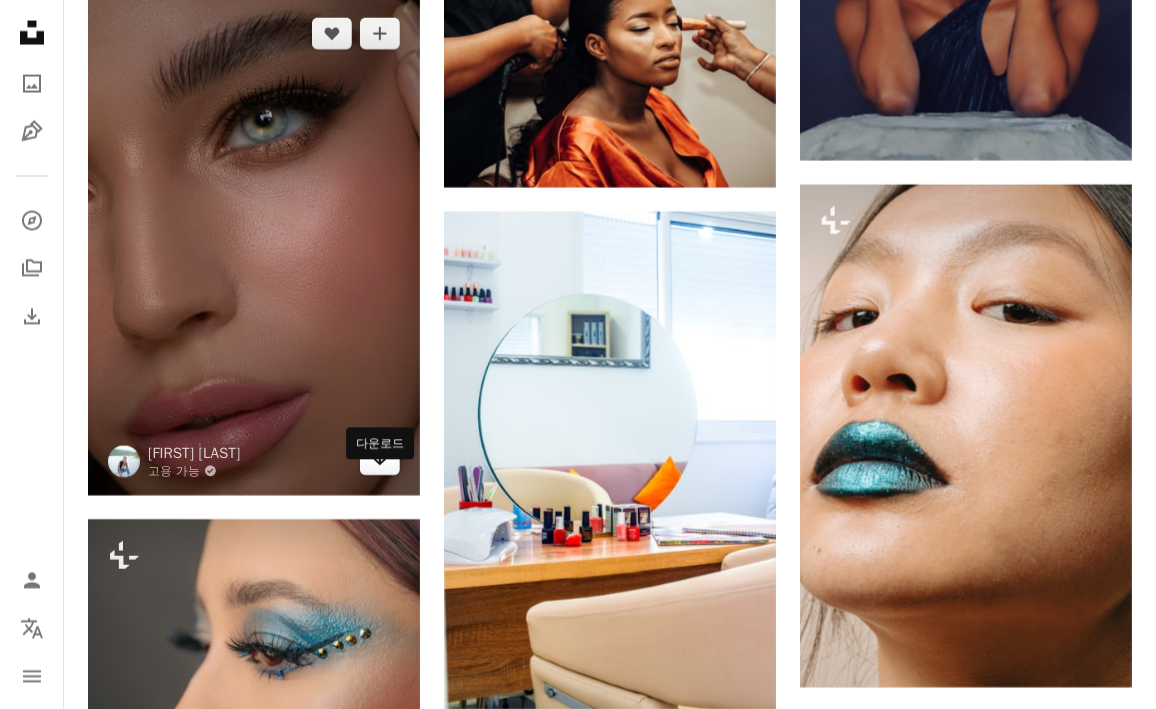 click on "Arrow pointing down" 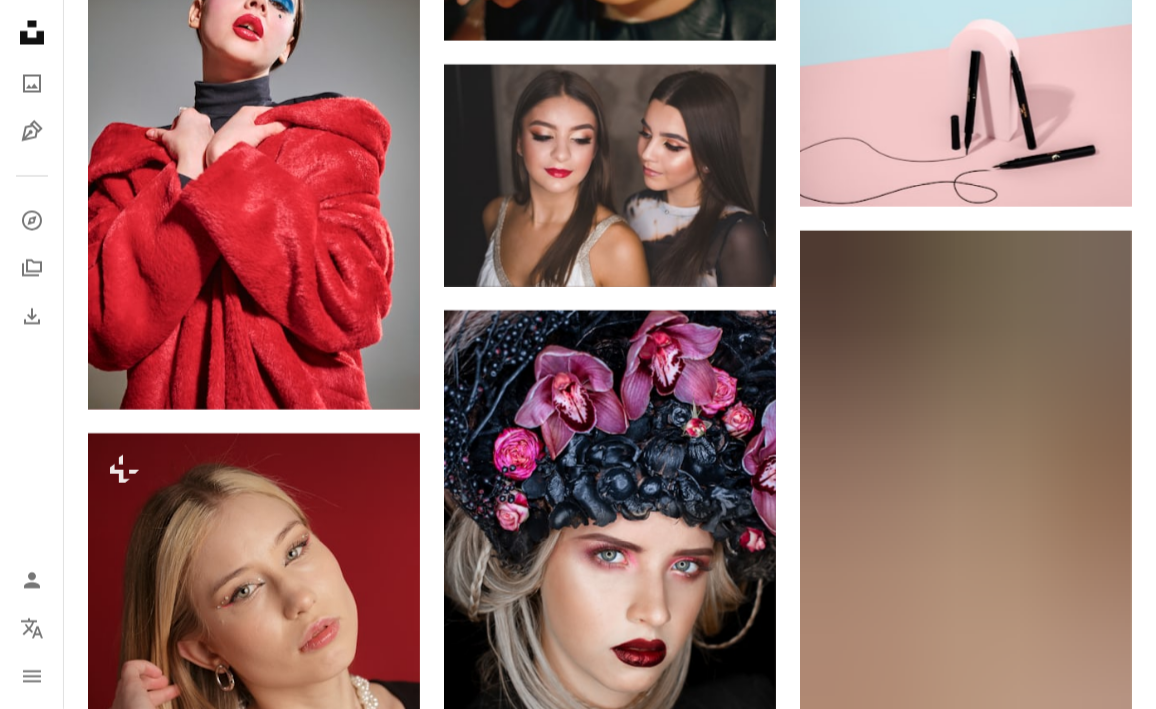 scroll, scrollTop: 45200, scrollLeft: 0, axis: vertical 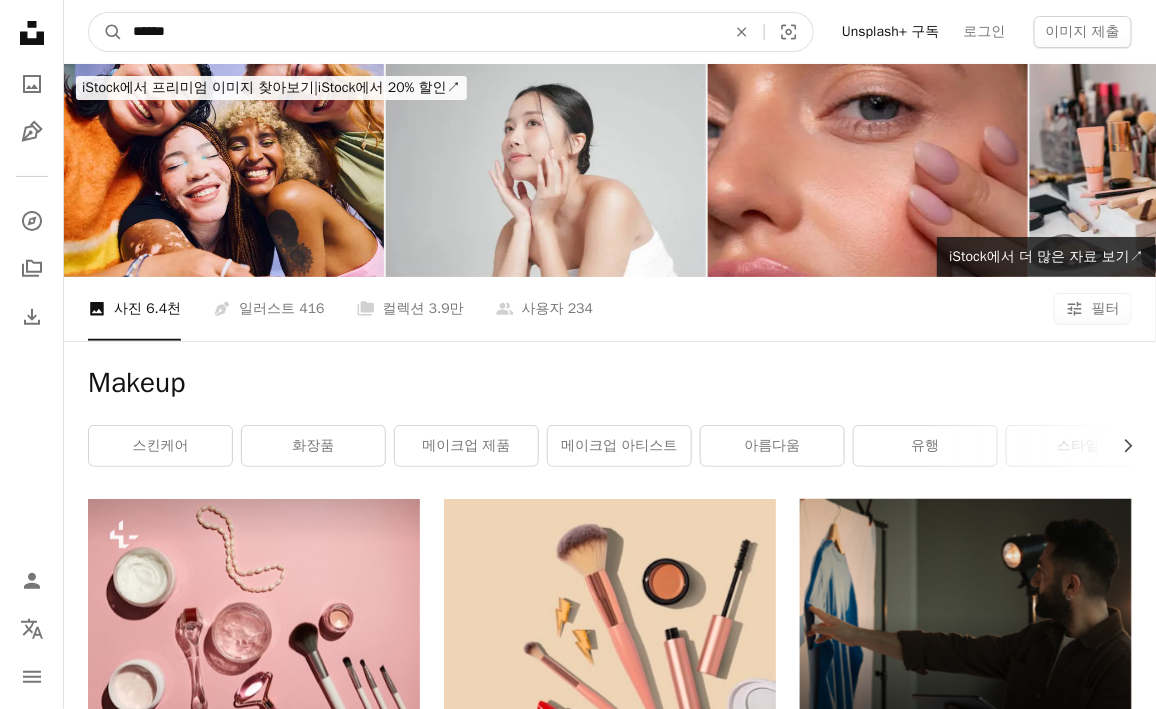 click on "******" at bounding box center (421, 32) 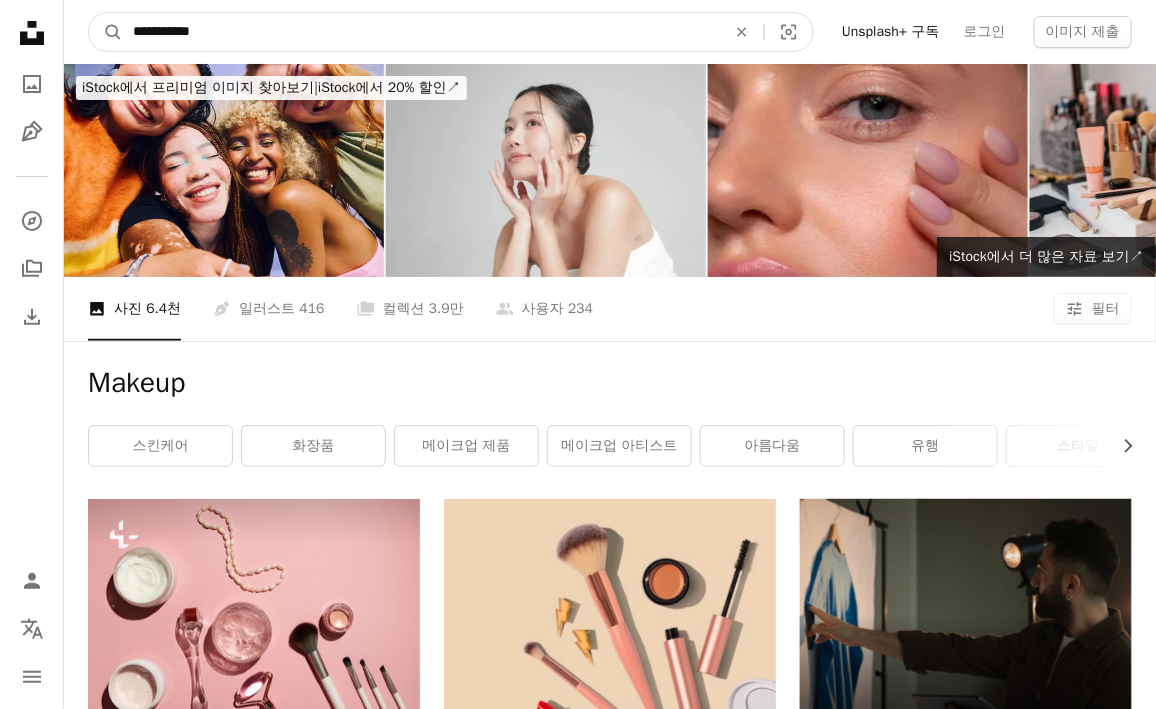 type on "**********" 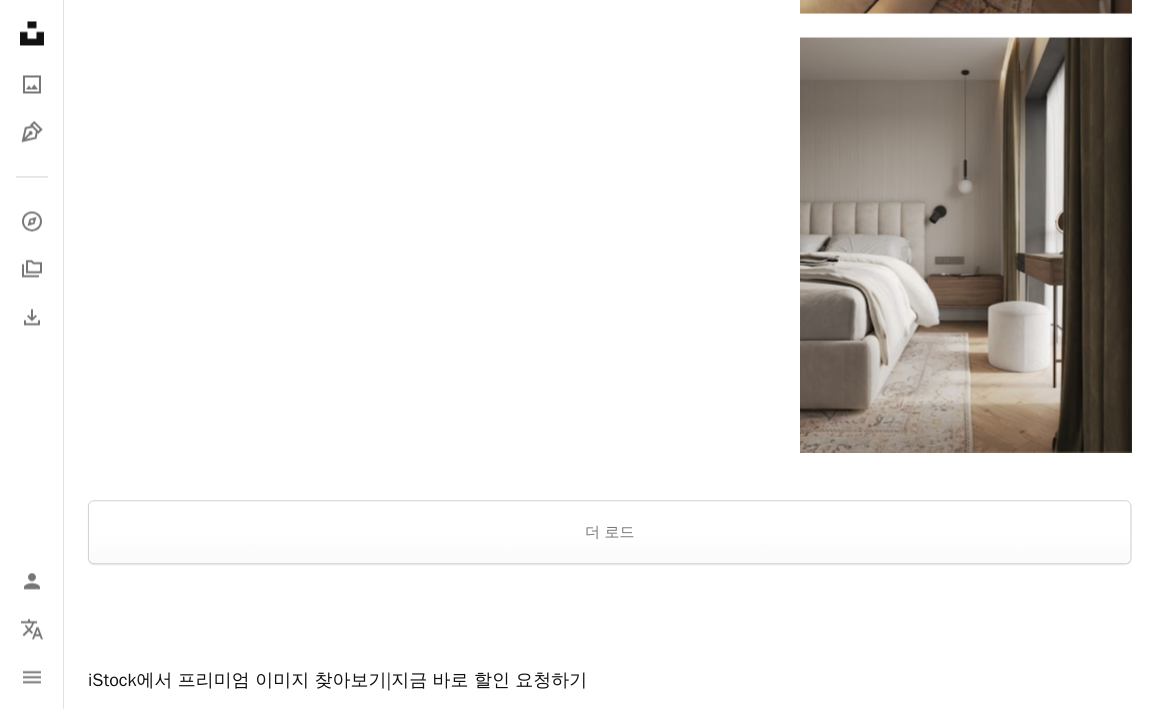 scroll, scrollTop: 3100, scrollLeft: 0, axis: vertical 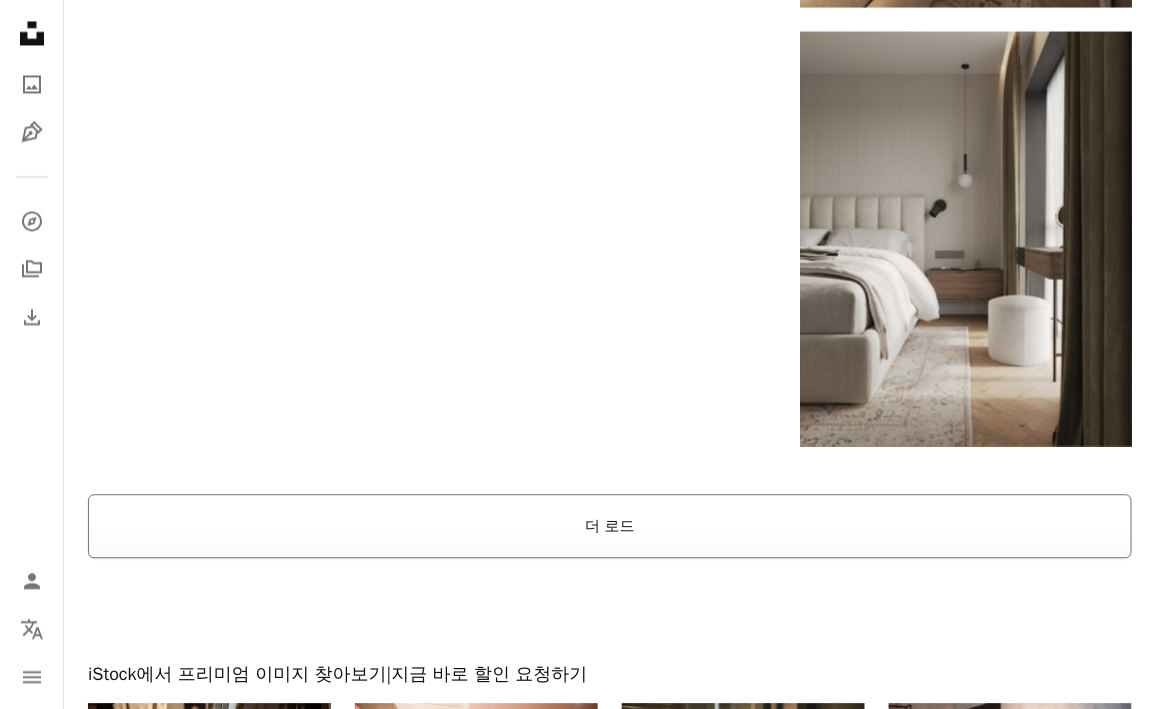click on "더 로드" at bounding box center (610, 526) 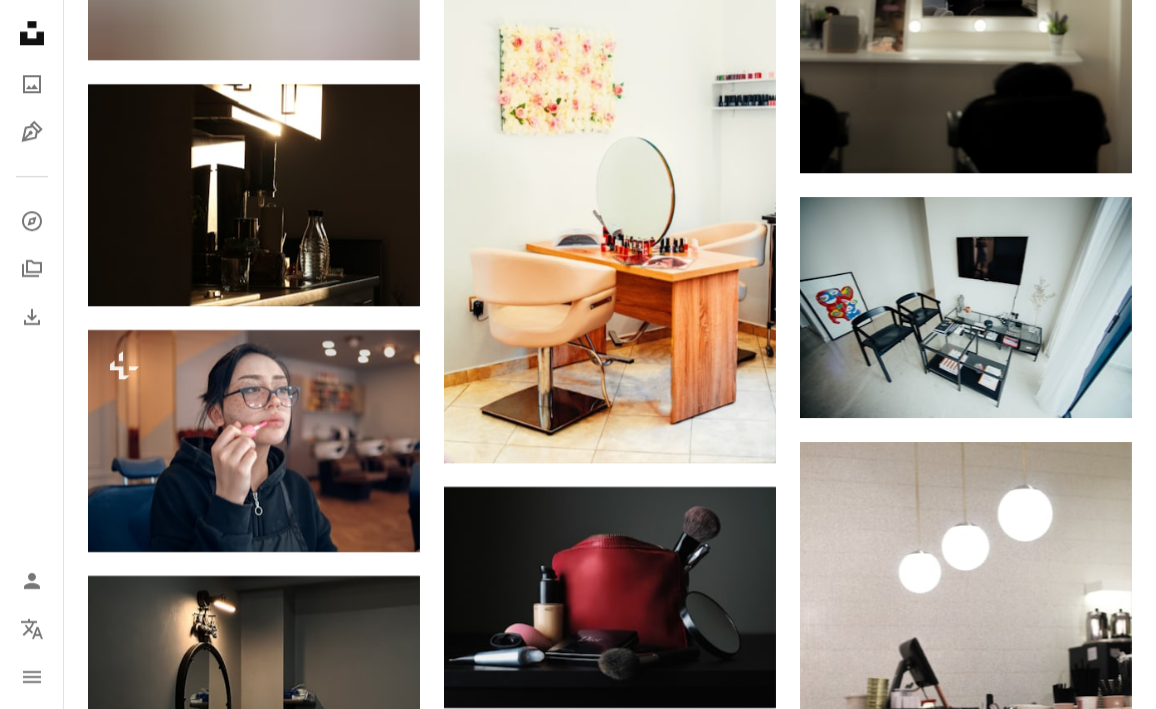 scroll, scrollTop: 9400, scrollLeft: 0, axis: vertical 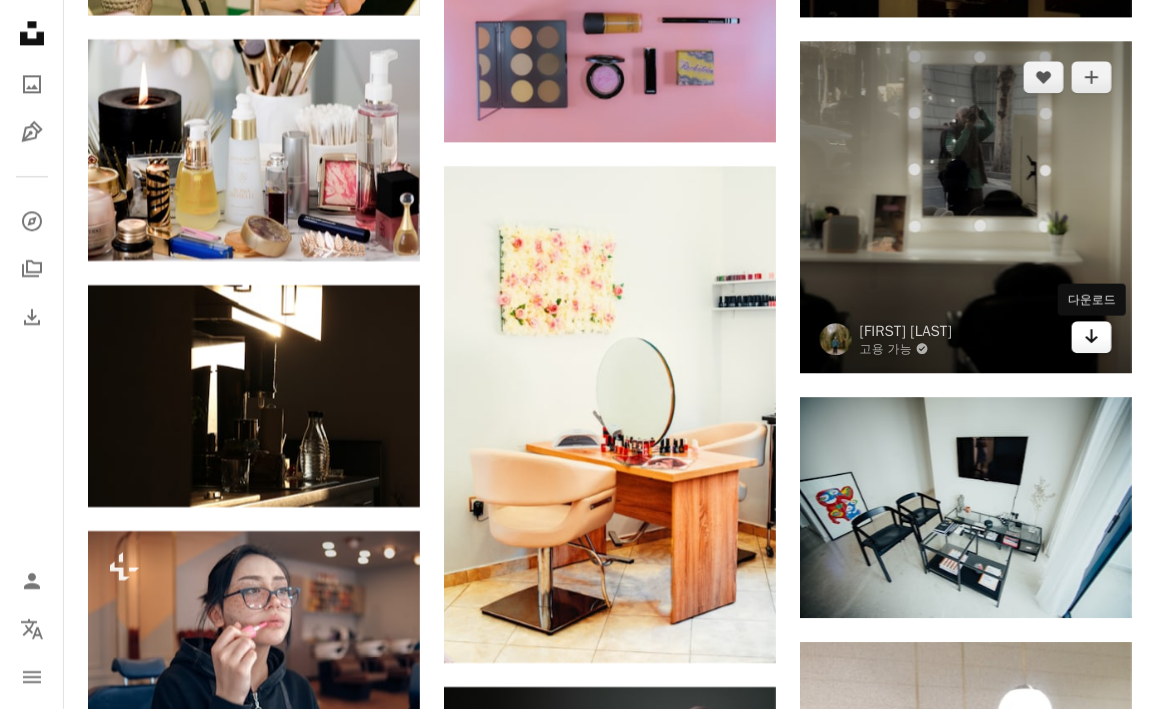 click on "Arrow pointing down" 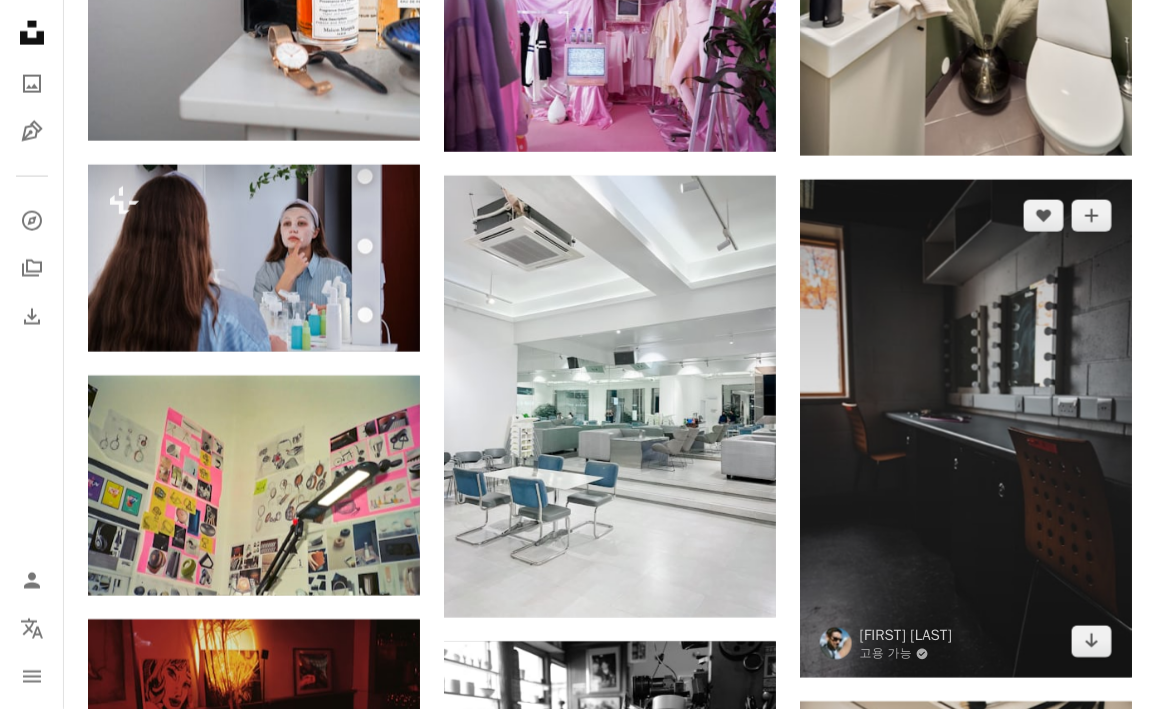 scroll, scrollTop: 21600, scrollLeft: 0, axis: vertical 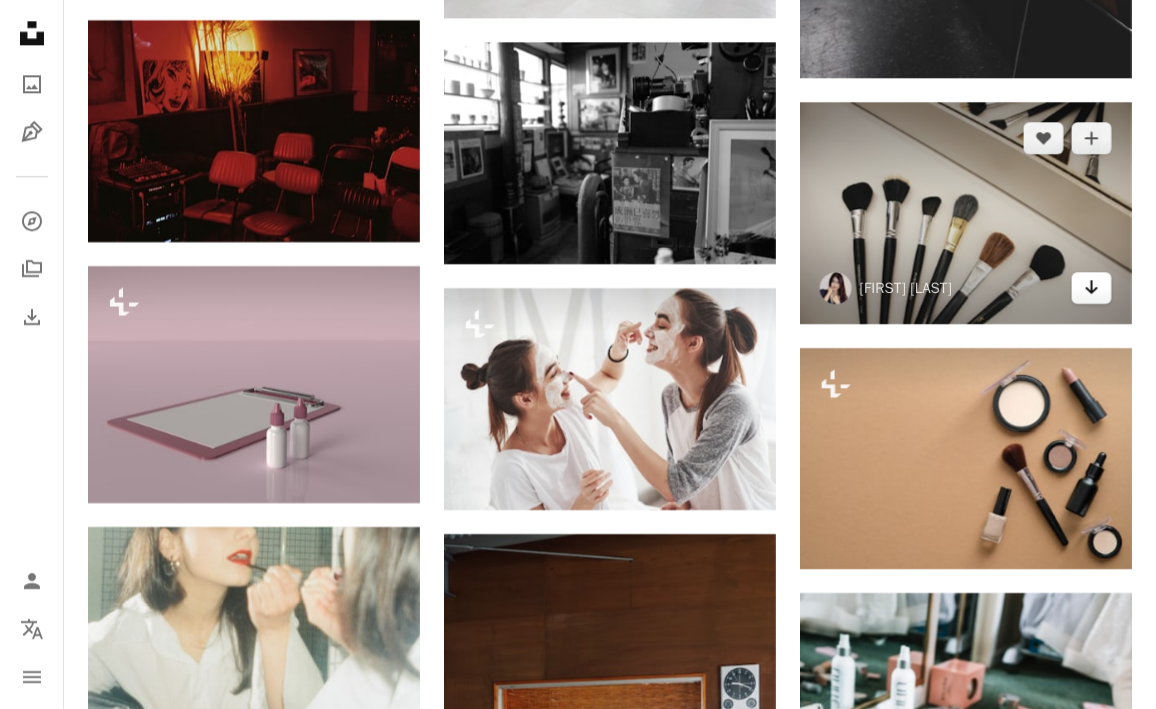 click on "Arrow pointing down" 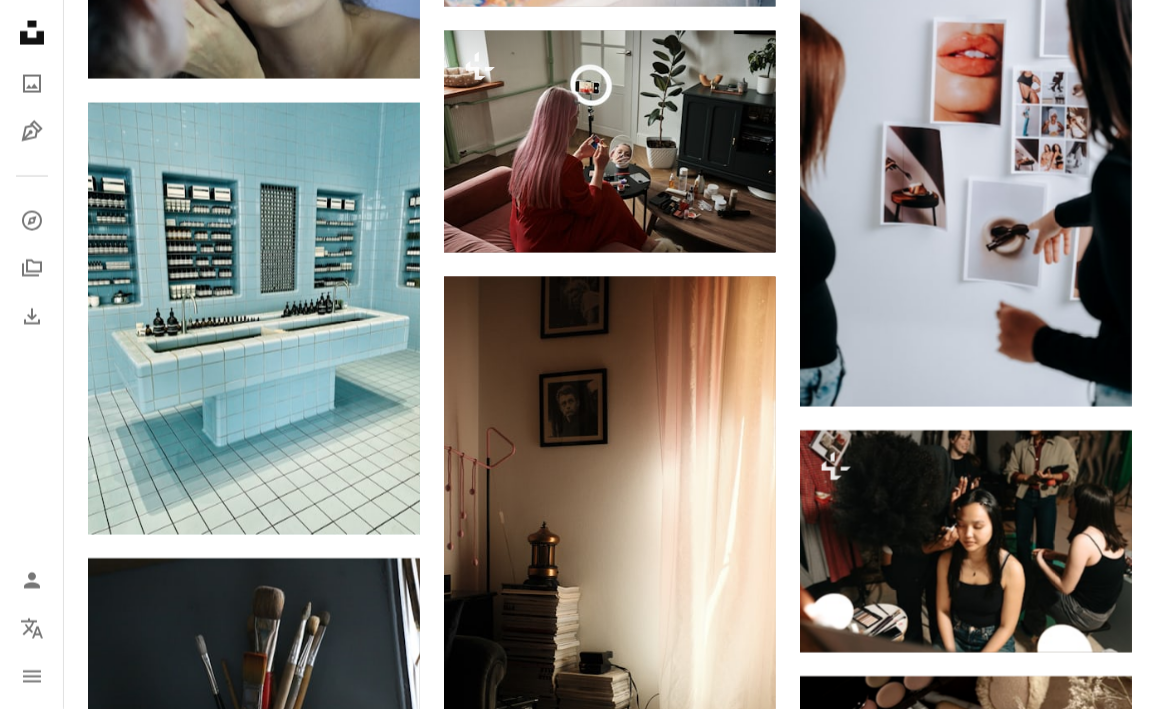 scroll, scrollTop: 25300, scrollLeft: 0, axis: vertical 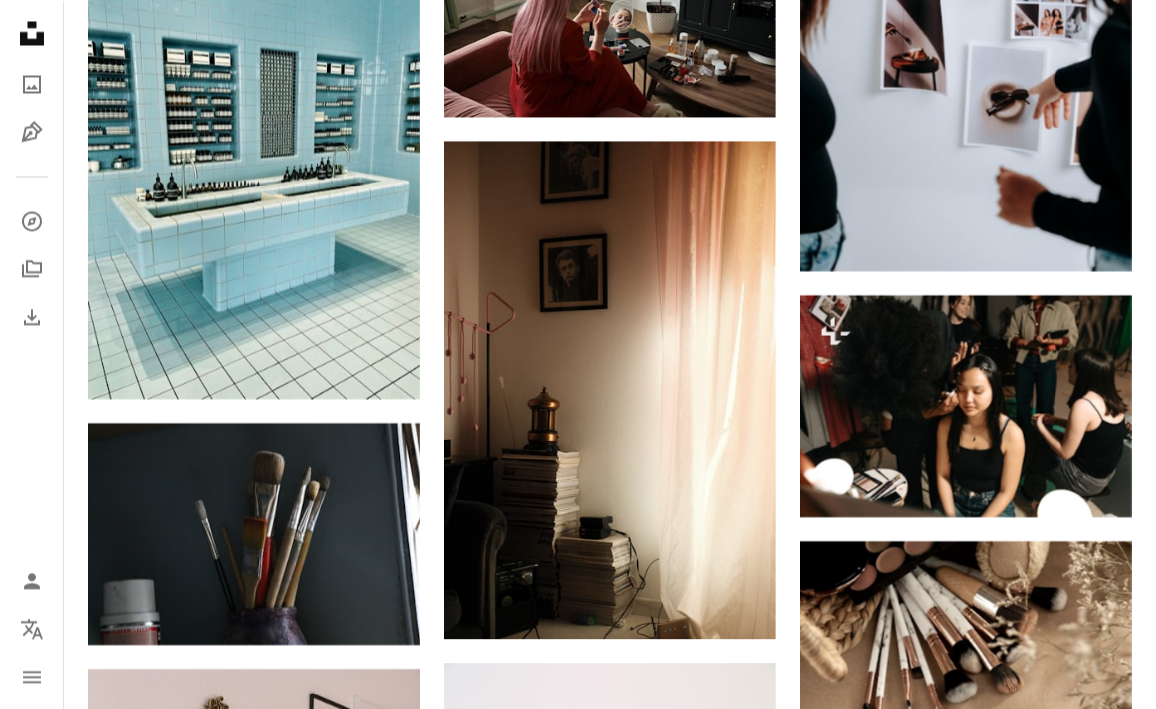 click on "[FIRST] [LAST]" at bounding box center [610, -10972] 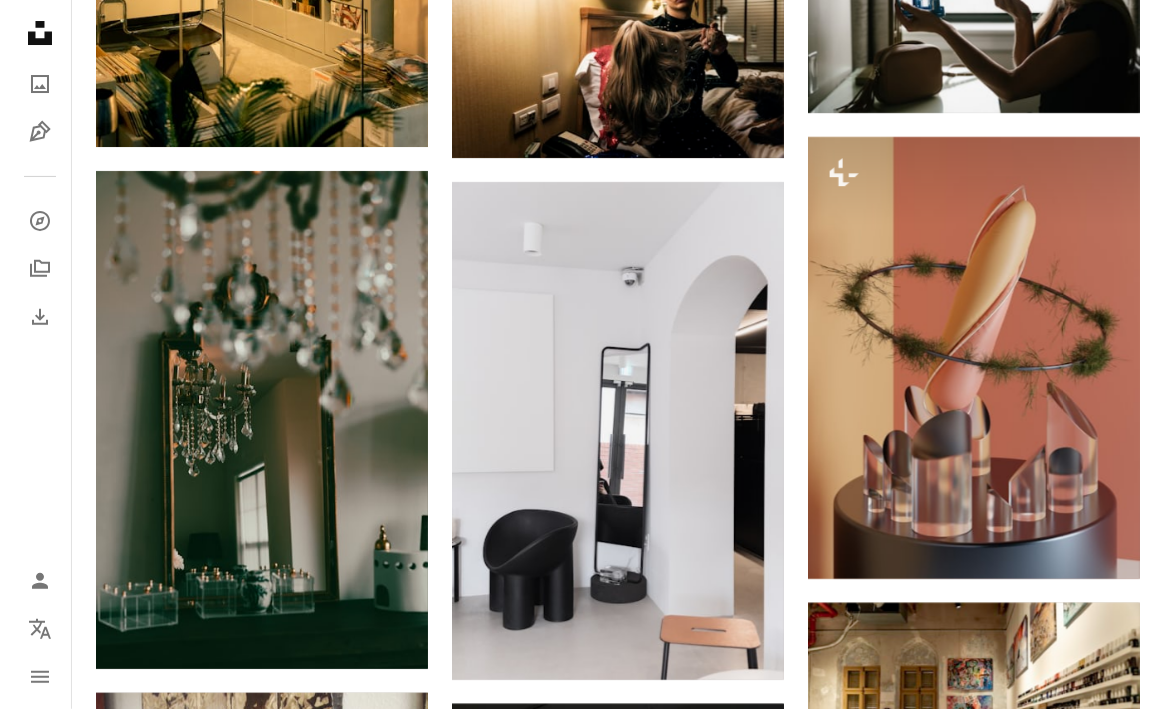 scroll, scrollTop: 28400, scrollLeft: 0, axis: vertical 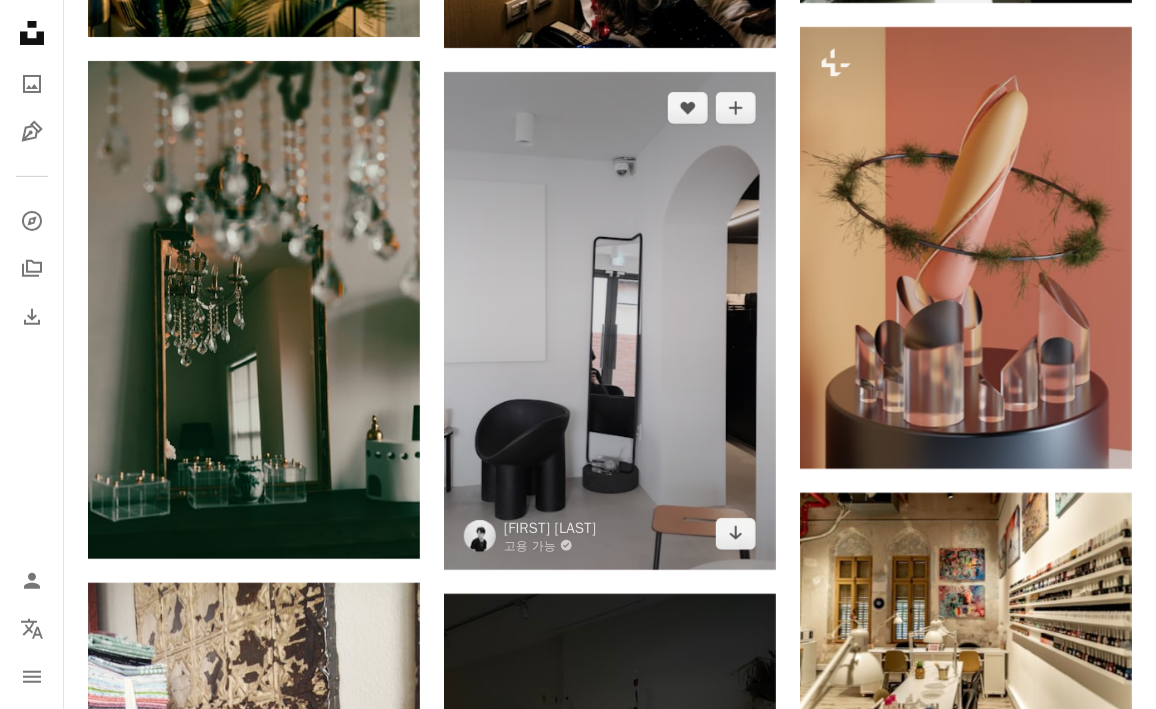 click at bounding box center (610, 321) 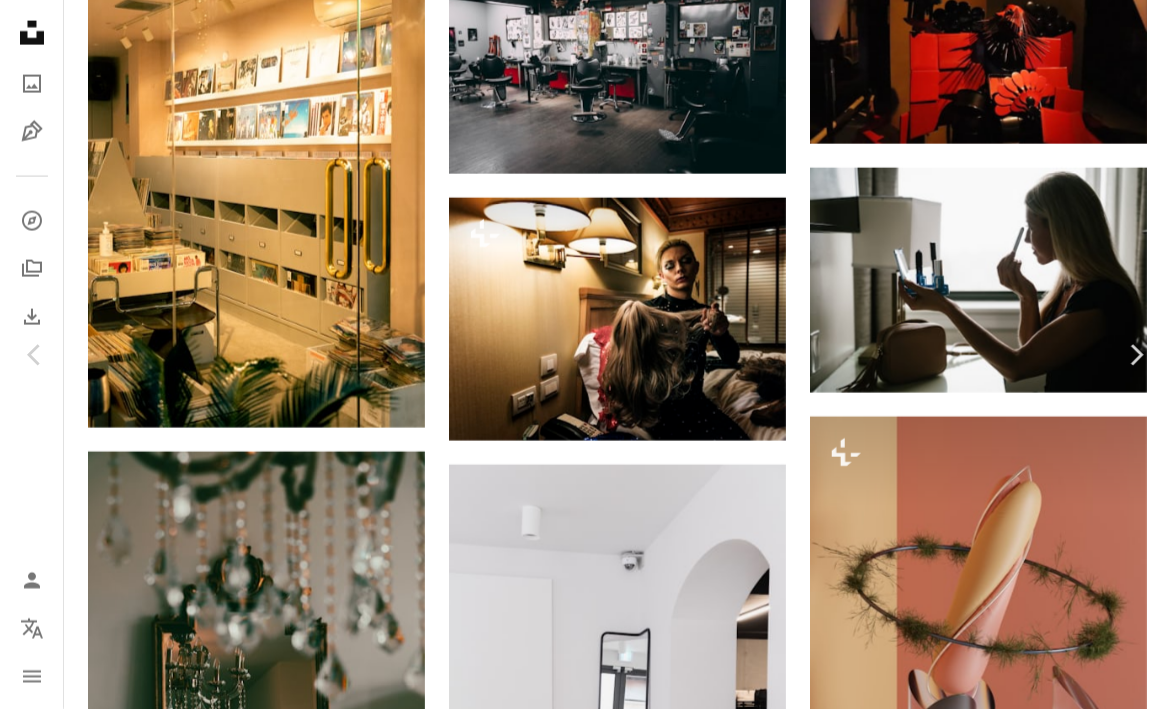 scroll, scrollTop: 2300, scrollLeft: 0, axis: vertical 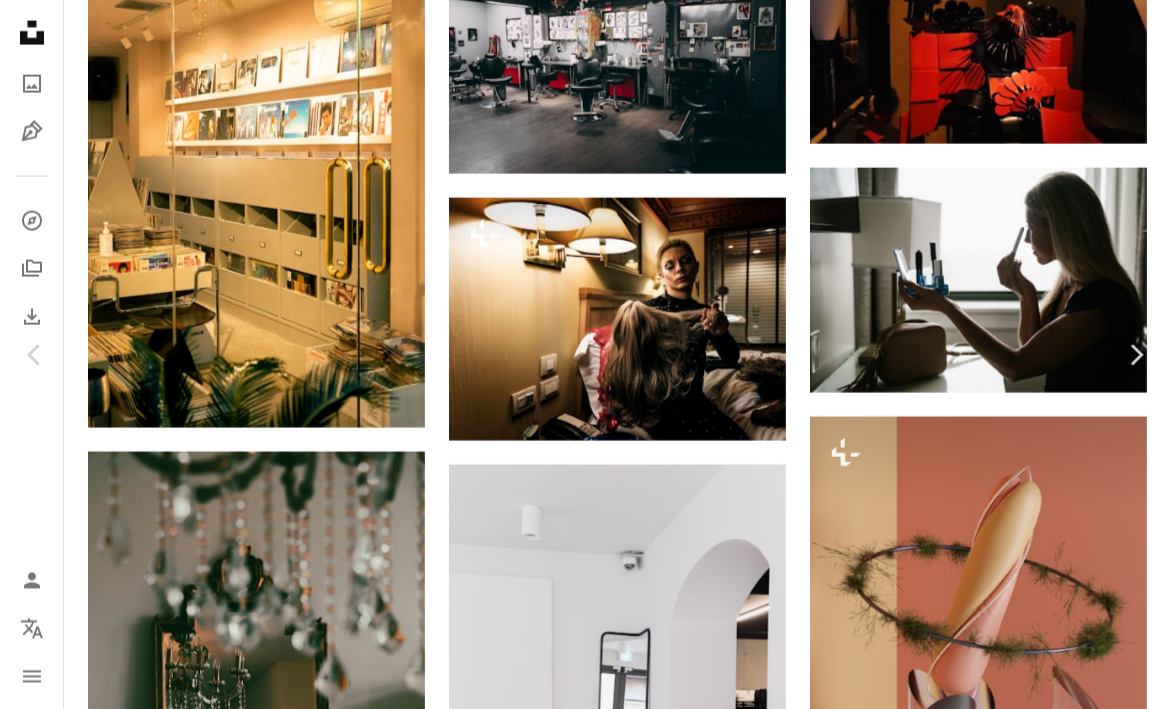 drag, startPoint x: 1000, startPoint y: 604, endPoint x: 940, endPoint y: 600, distance: 60.133186 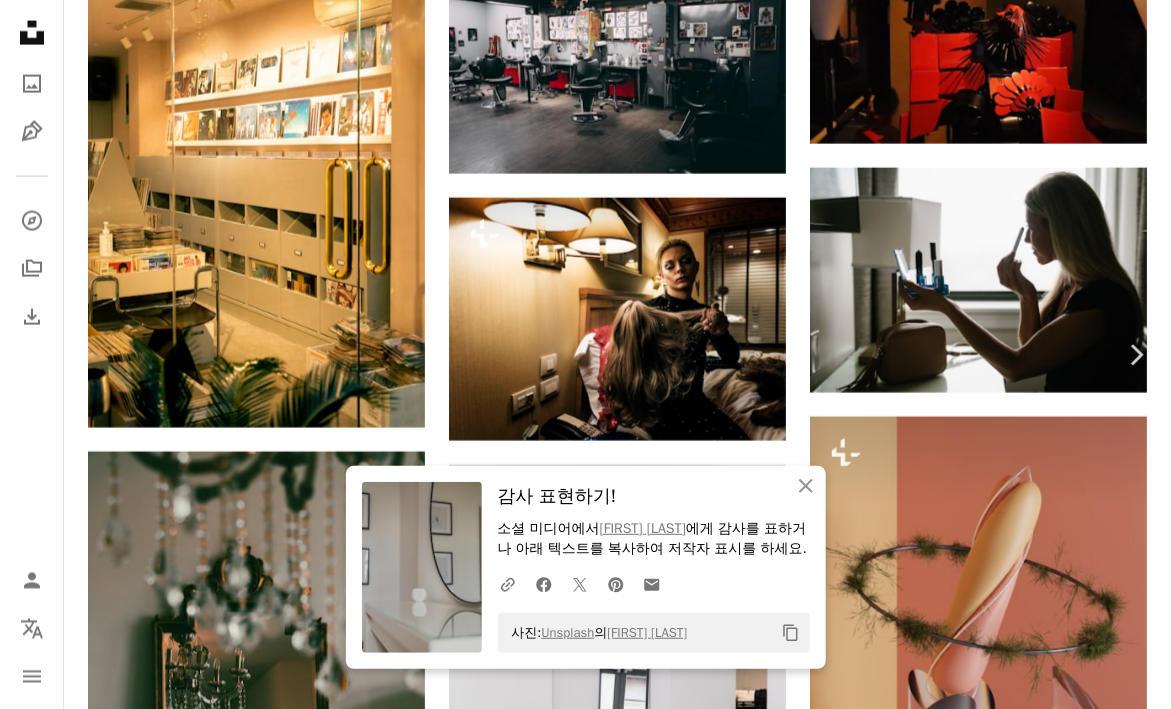 scroll, scrollTop: 6800, scrollLeft: 0, axis: vertical 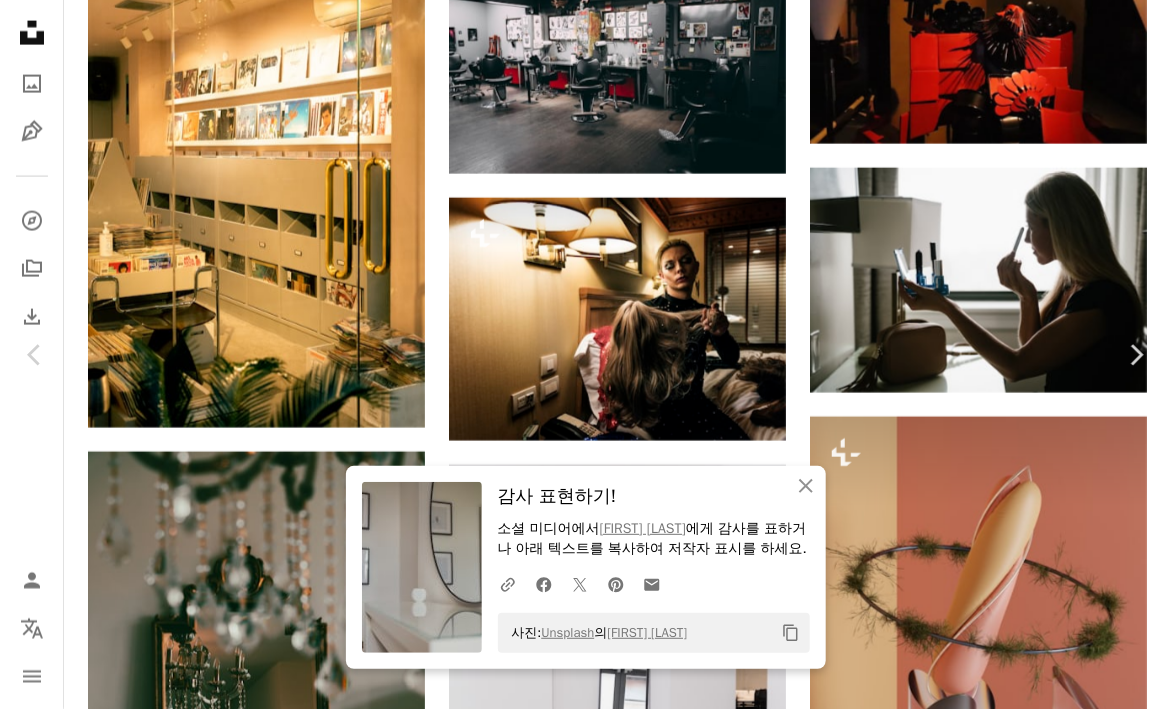 click on "Chevron left" at bounding box center (35, 355) 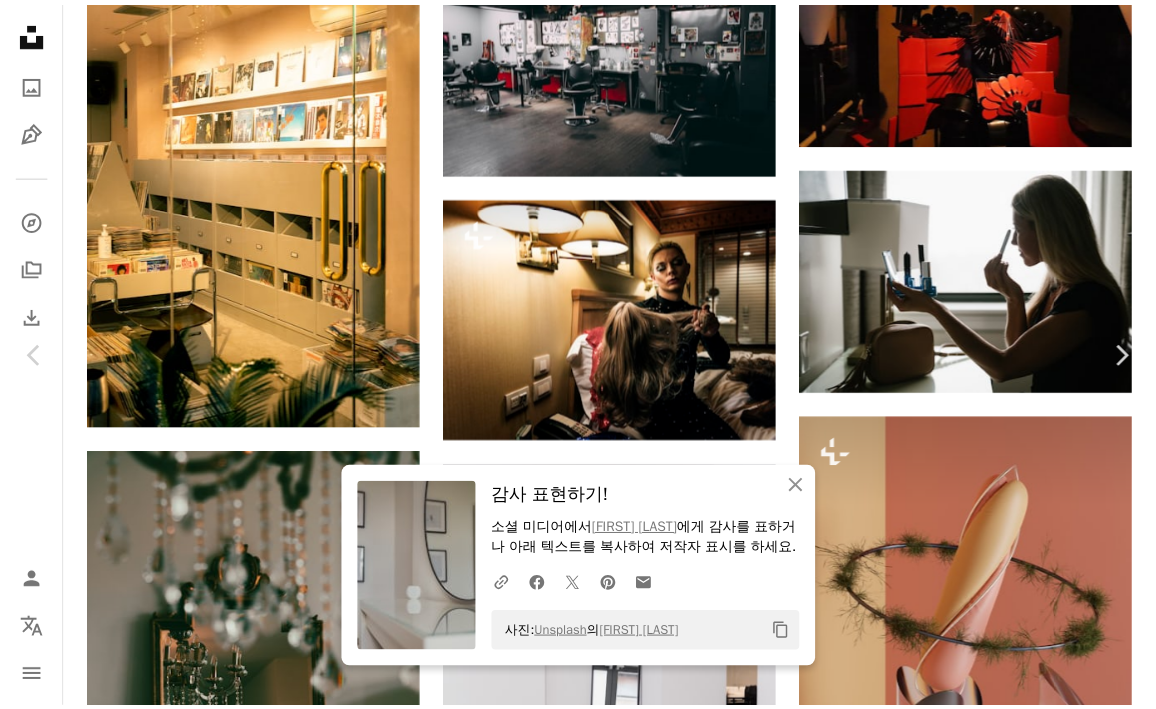 scroll, scrollTop: 0, scrollLeft: 0, axis: both 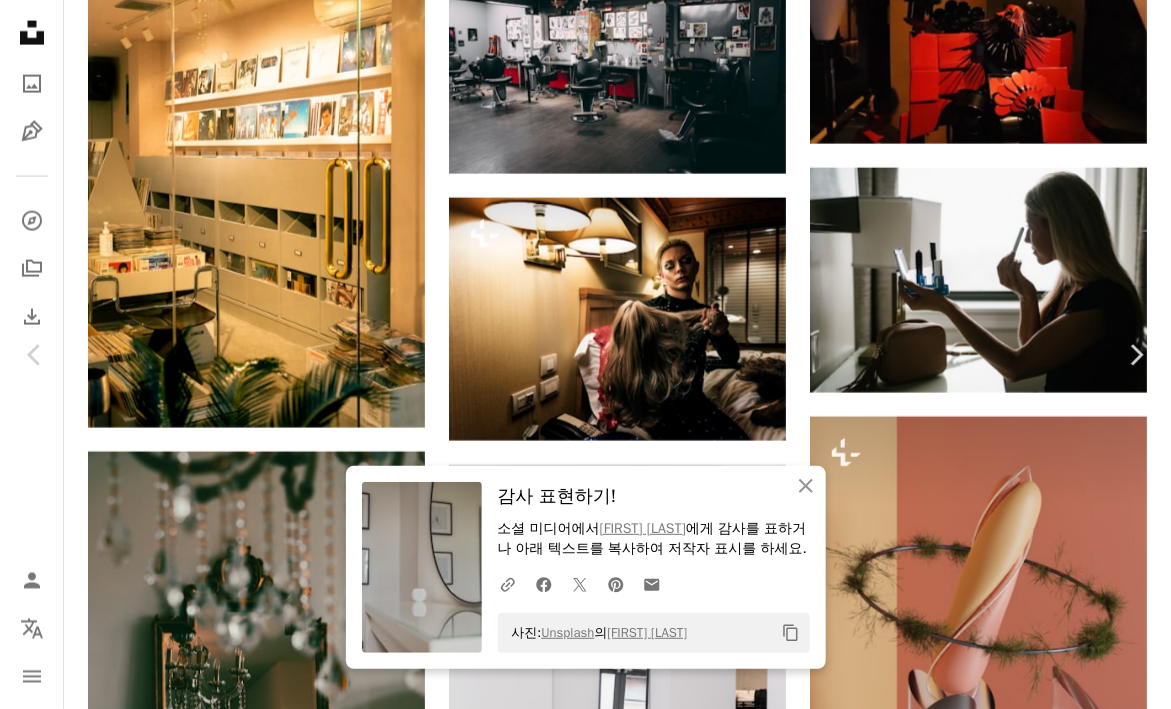 drag, startPoint x: 26, startPoint y: 35, endPoint x: 14, endPoint y: 4, distance: 33.24154 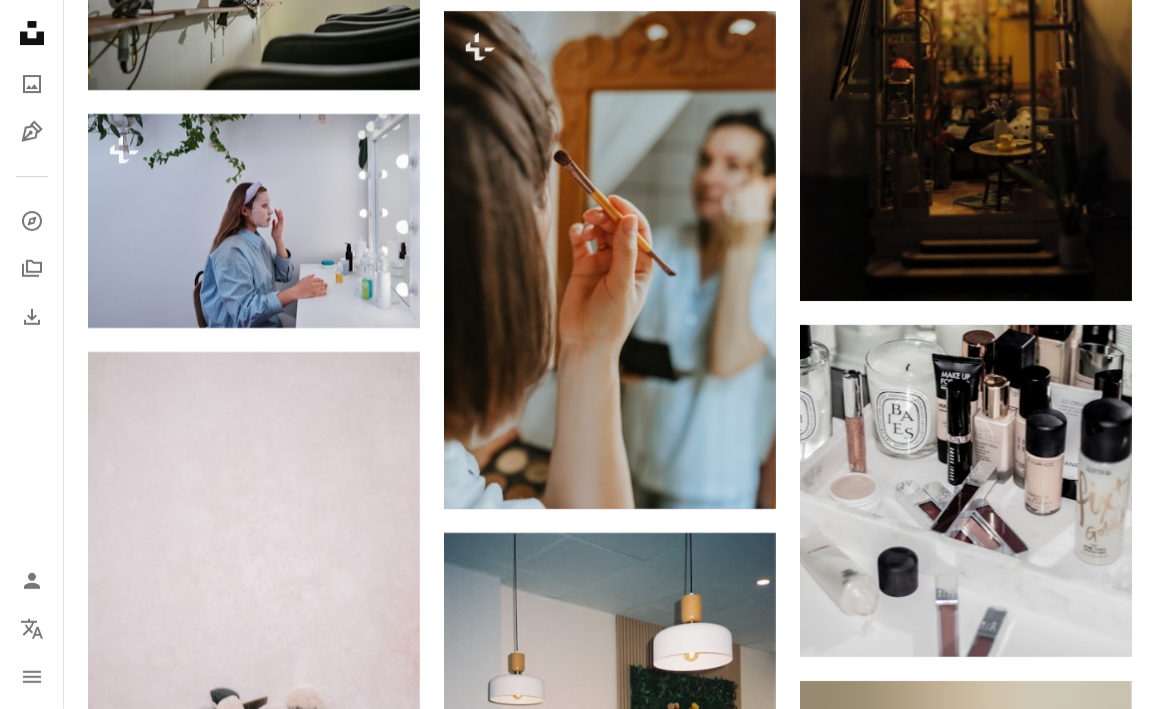 scroll, scrollTop: 23800, scrollLeft: 0, axis: vertical 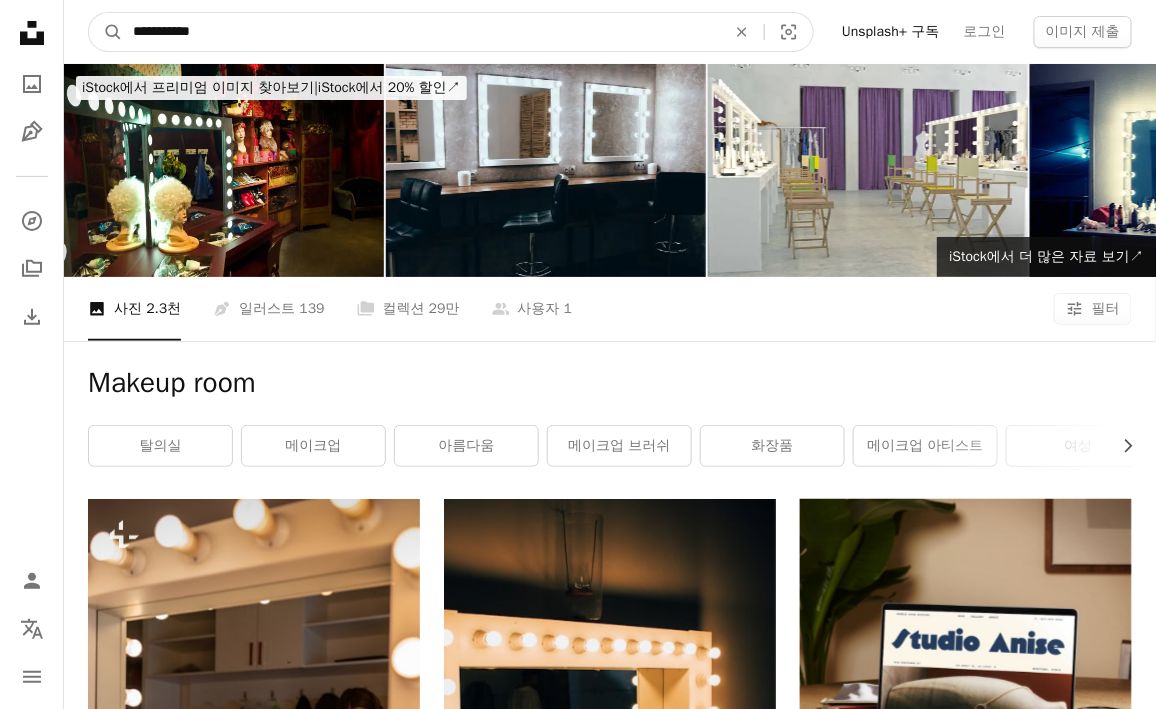 drag, startPoint x: 177, startPoint y: 30, endPoint x: 0, endPoint y: 29, distance: 177.00282 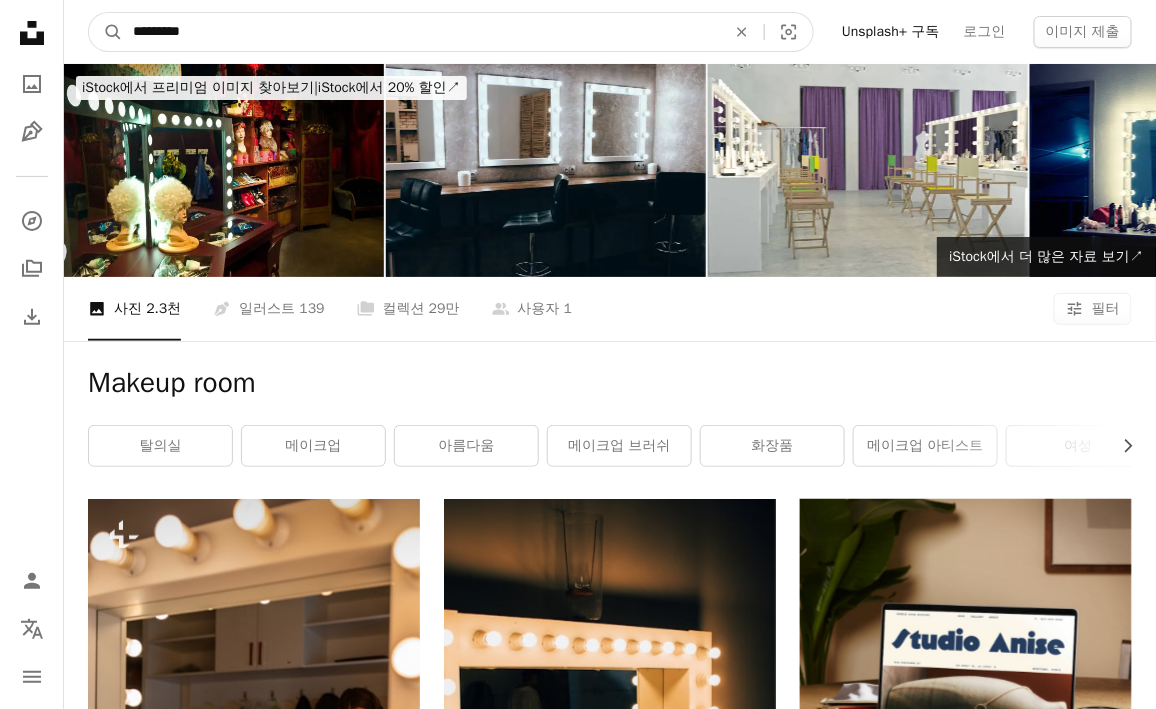 click on "*********" at bounding box center (421, 32) 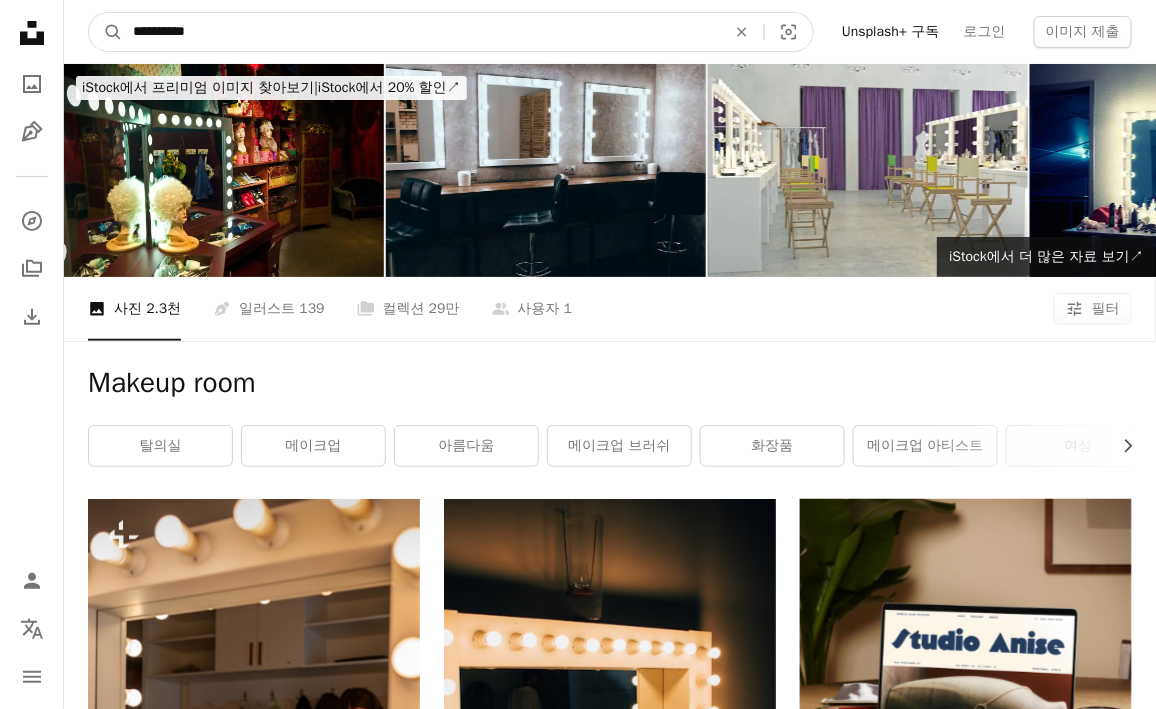 click on "A magnifying glass" at bounding box center (106, 32) 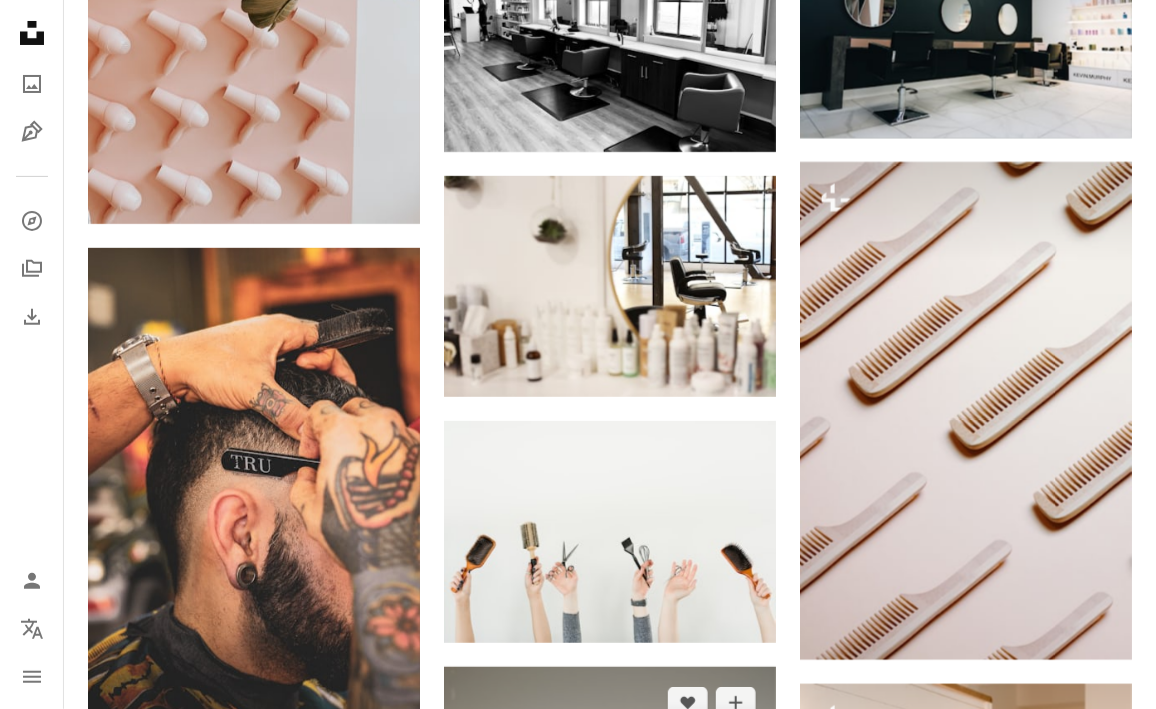 scroll, scrollTop: 2800, scrollLeft: 0, axis: vertical 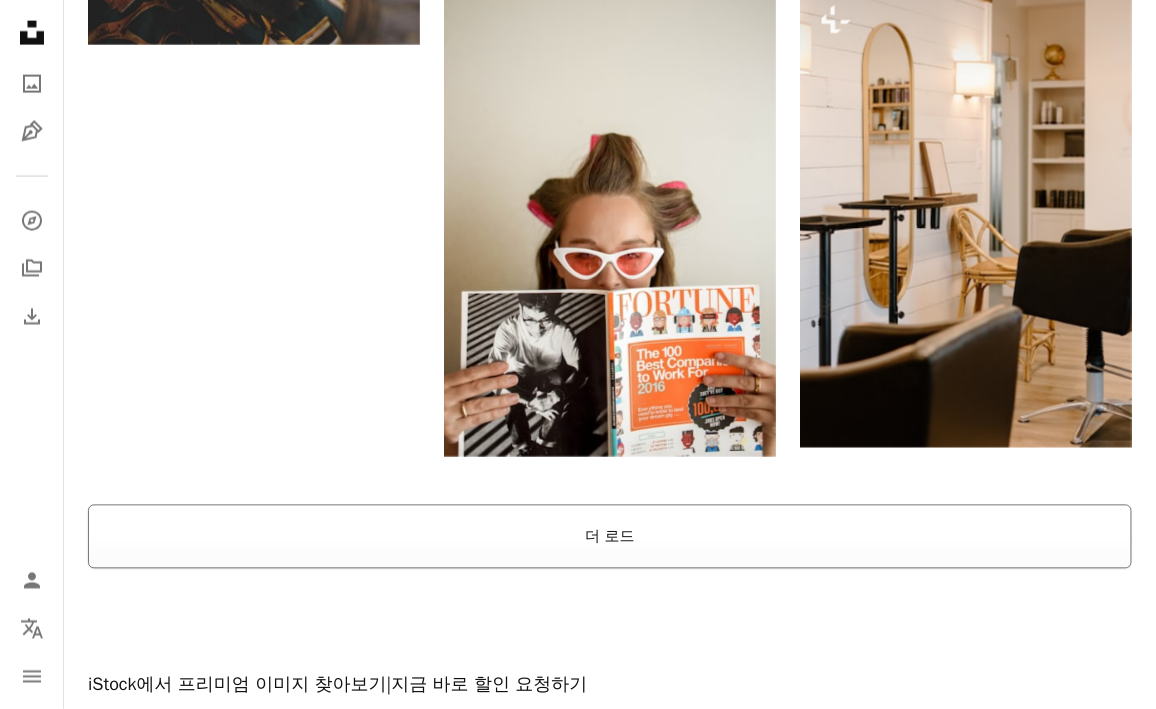 click on "더 로드" at bounding box center [610, 537] 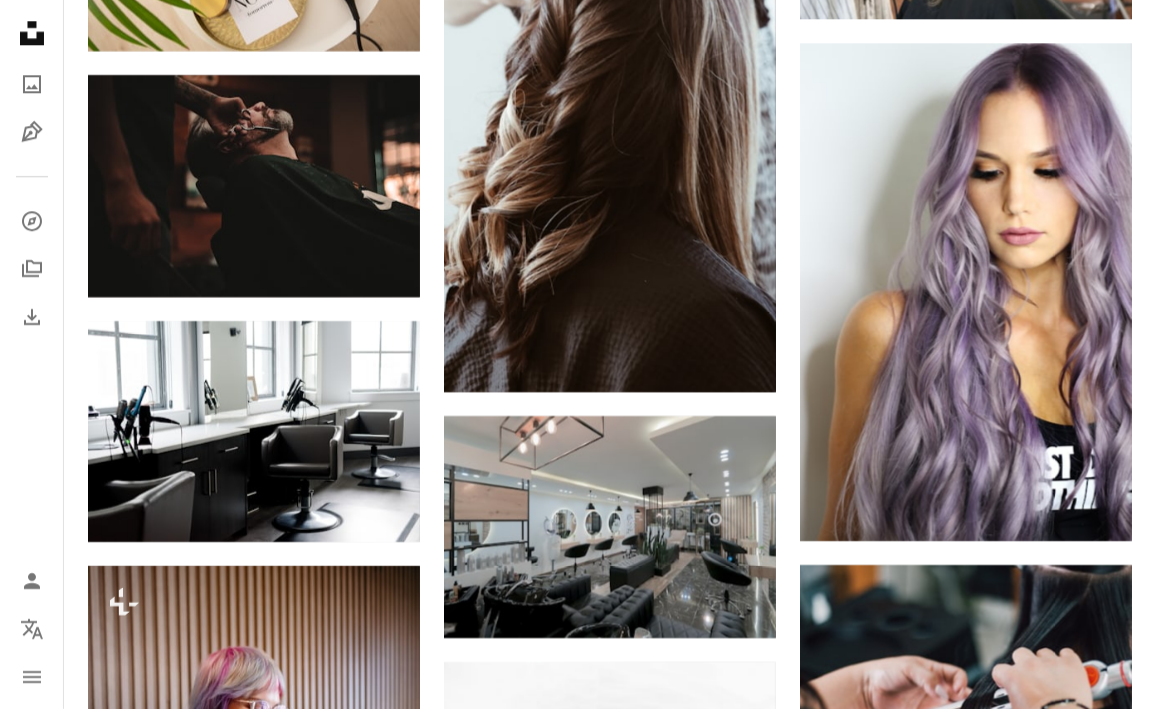 scroll, scrollTop: 5500, scrollLeft: 0, axis: vertical 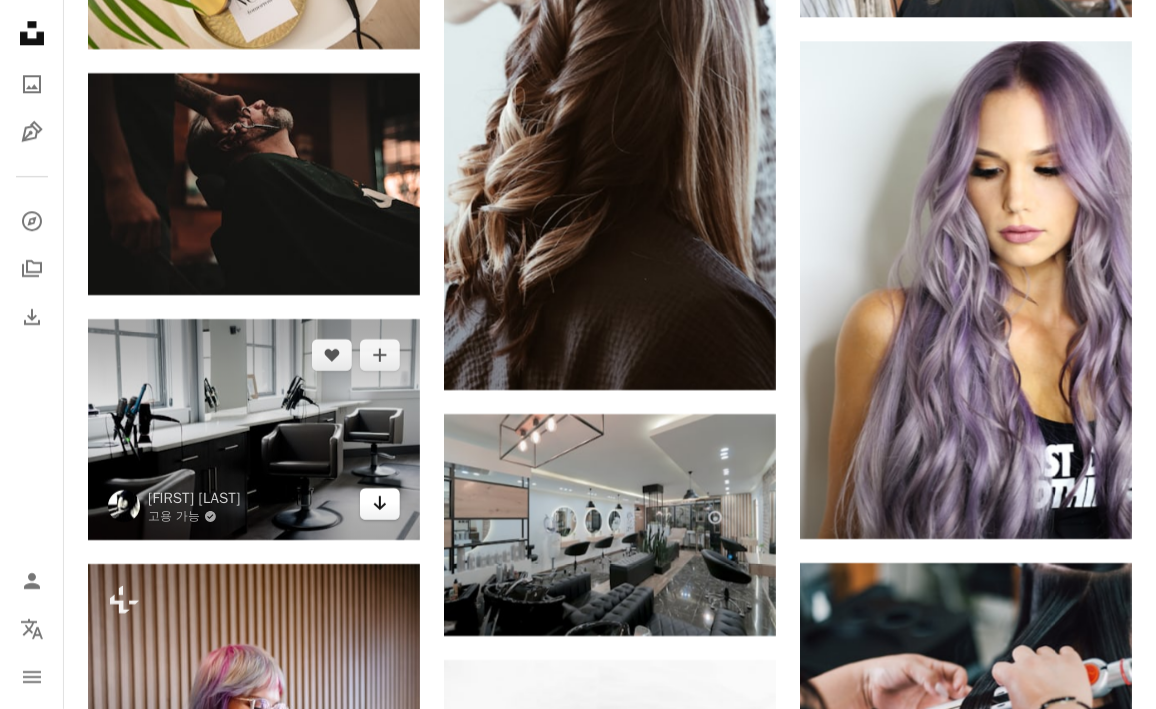 click on "Arrow pointing down" at bounding box center (380, 504) 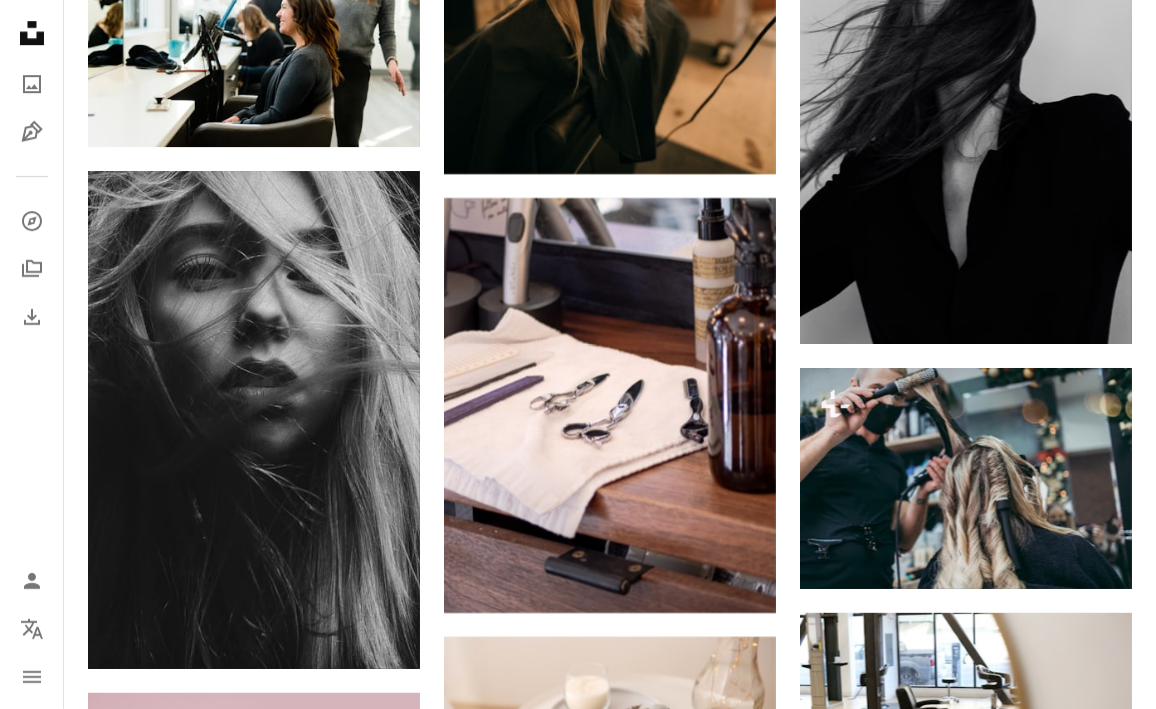 scroll, scrollTop: 9900, scrollLeft: 0, axis: vertical 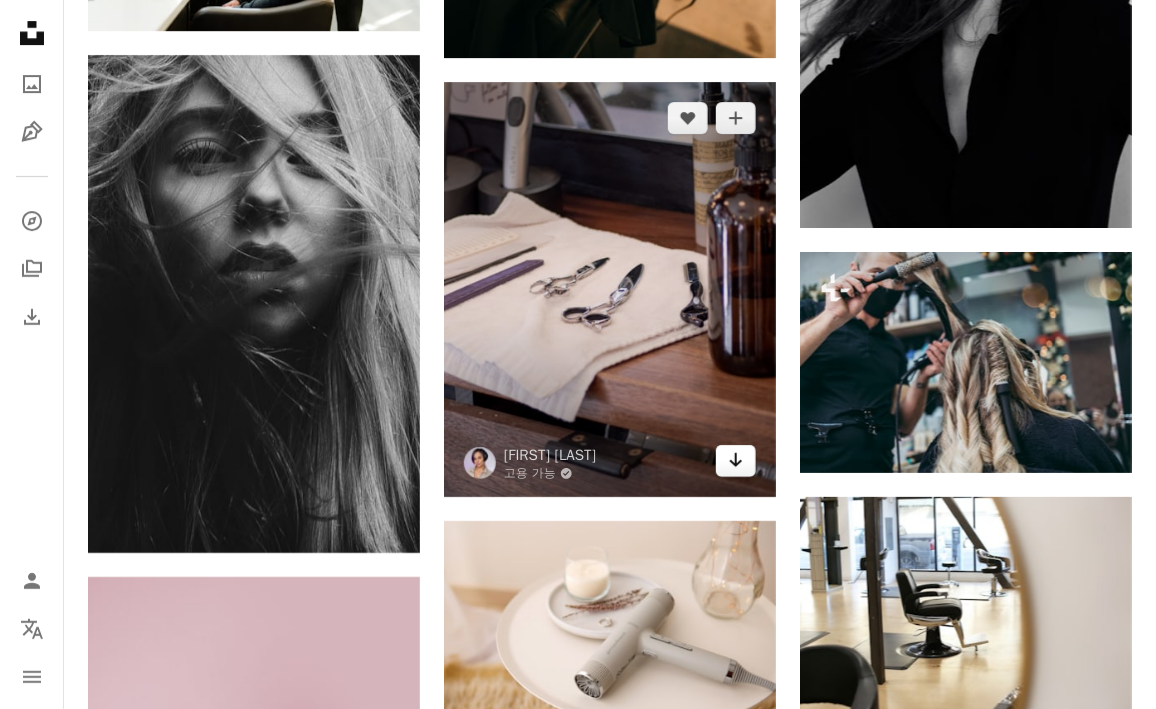 click on "Arrow pointing down" 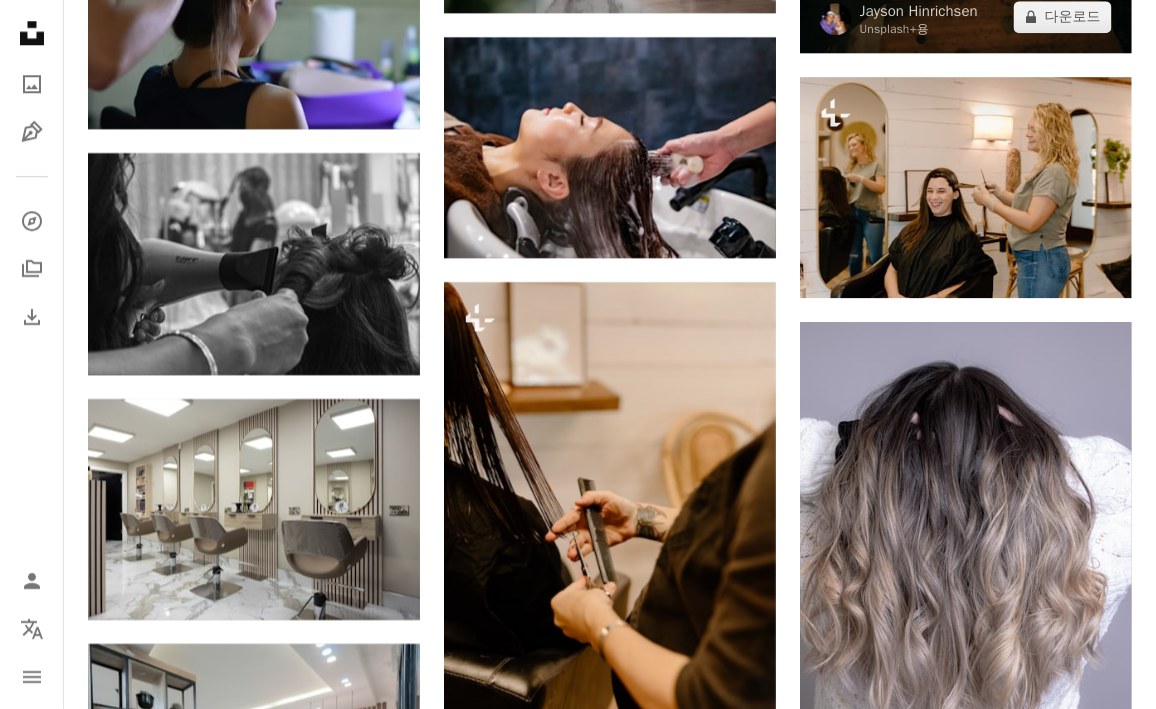 scroll, scrollTop: 11300, scrollLeft: 0, axis: vertical 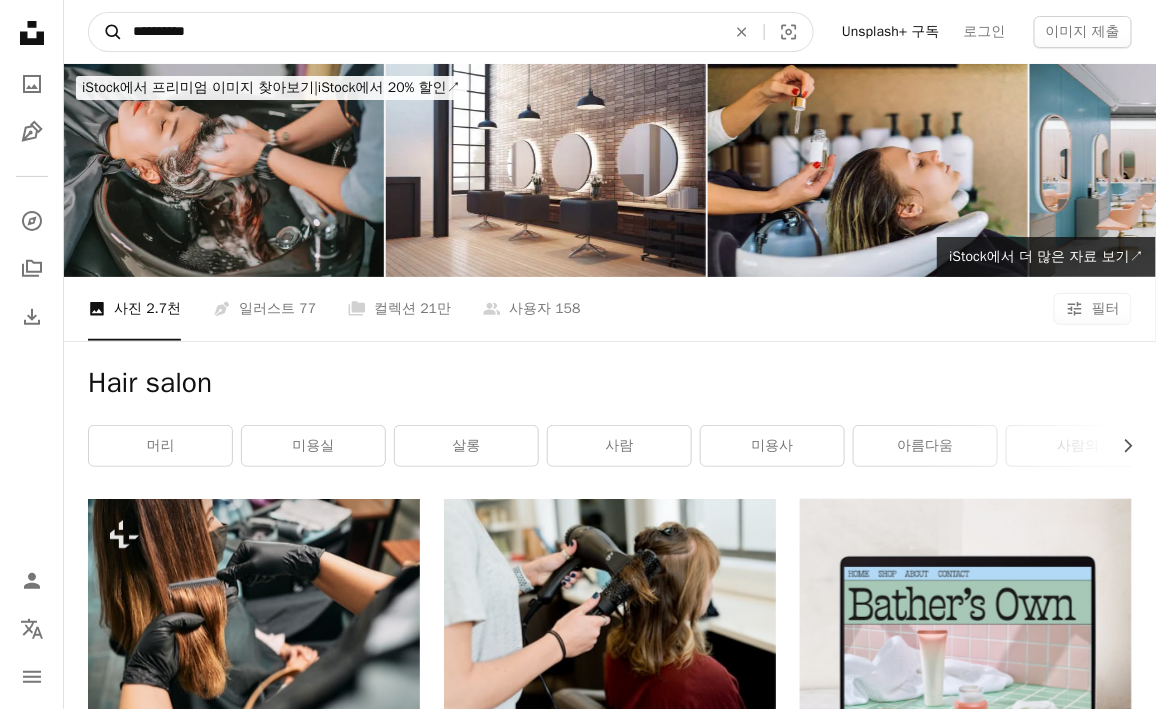 drag, startPoint x: 157, startPoint y: 32, endPoint x: 99, endPoint y: 31, distance: 58.00862 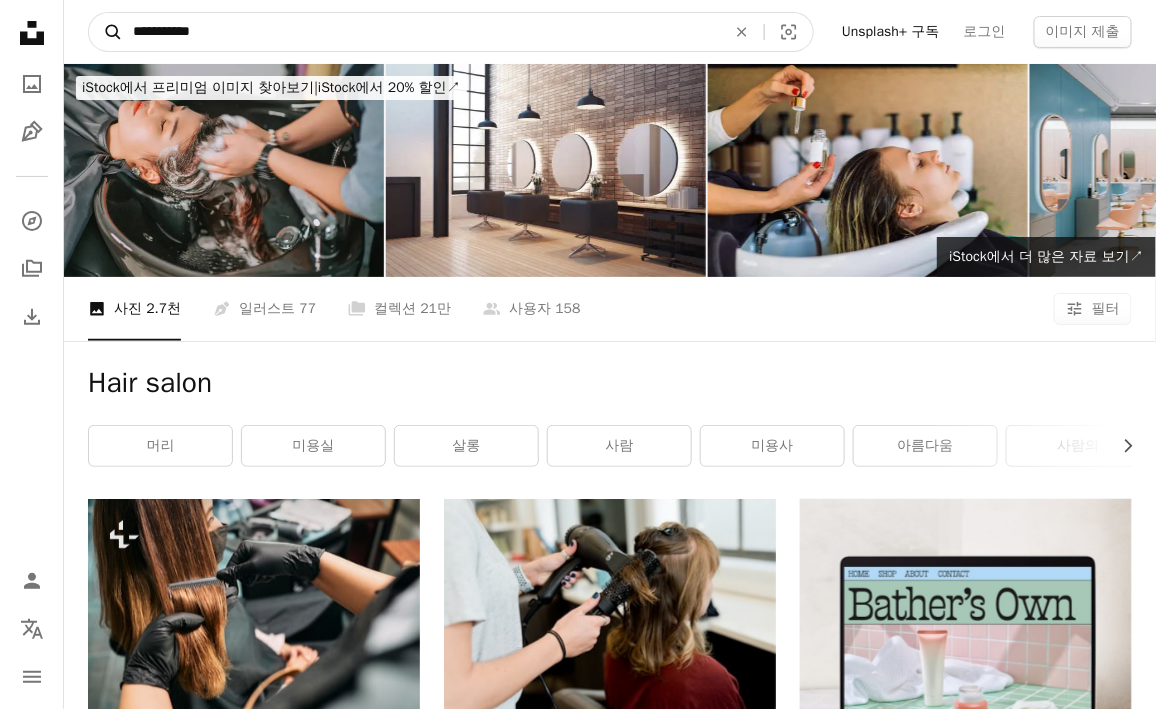 type on "**********" 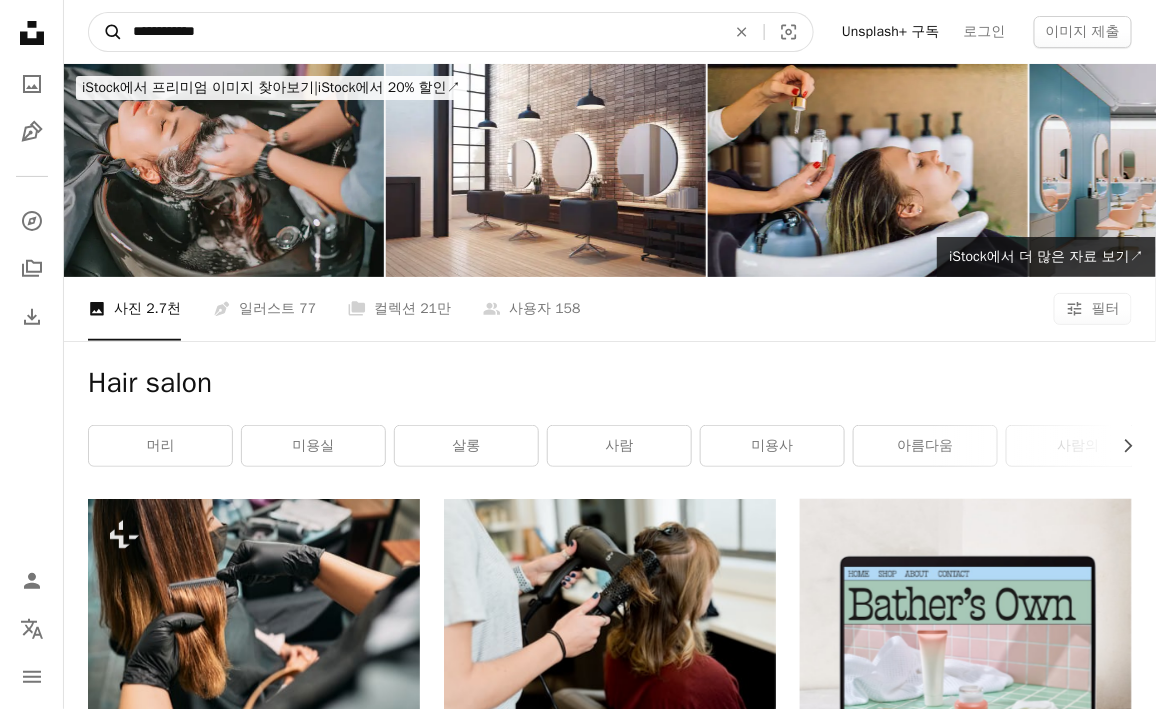 click on "A magnifying glass" at bounding box center [106, 32] 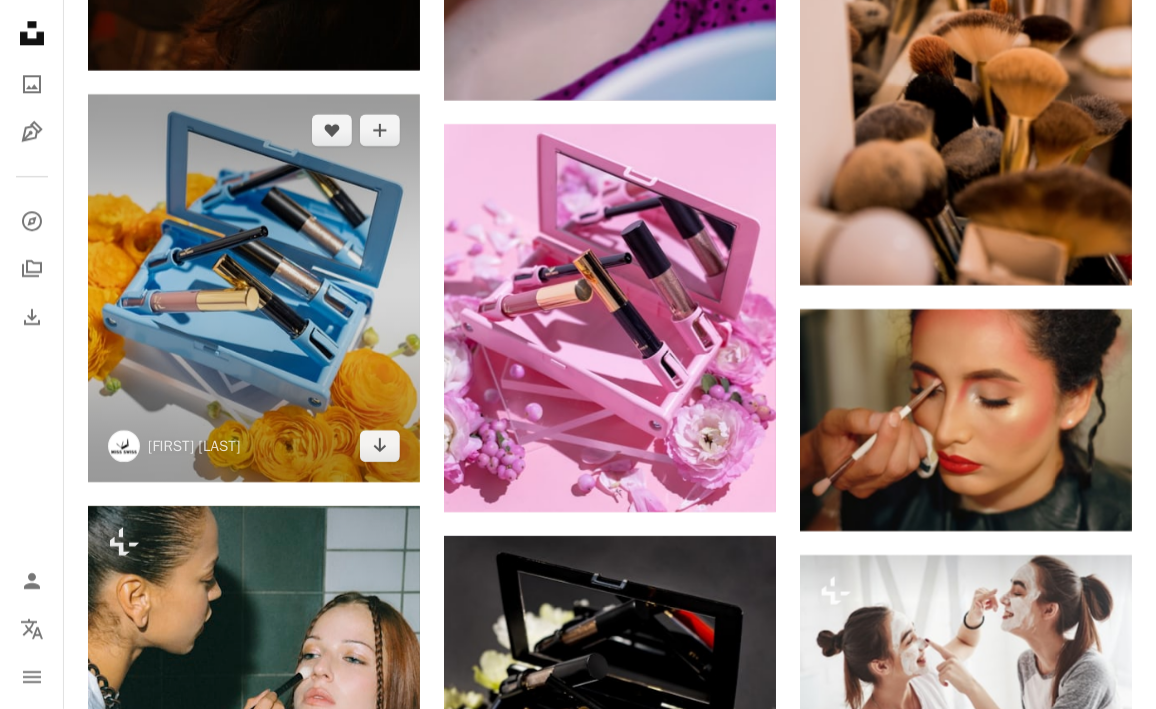 scroll, scrollTop: 1300, scrollLeft: 0, axis: vertical 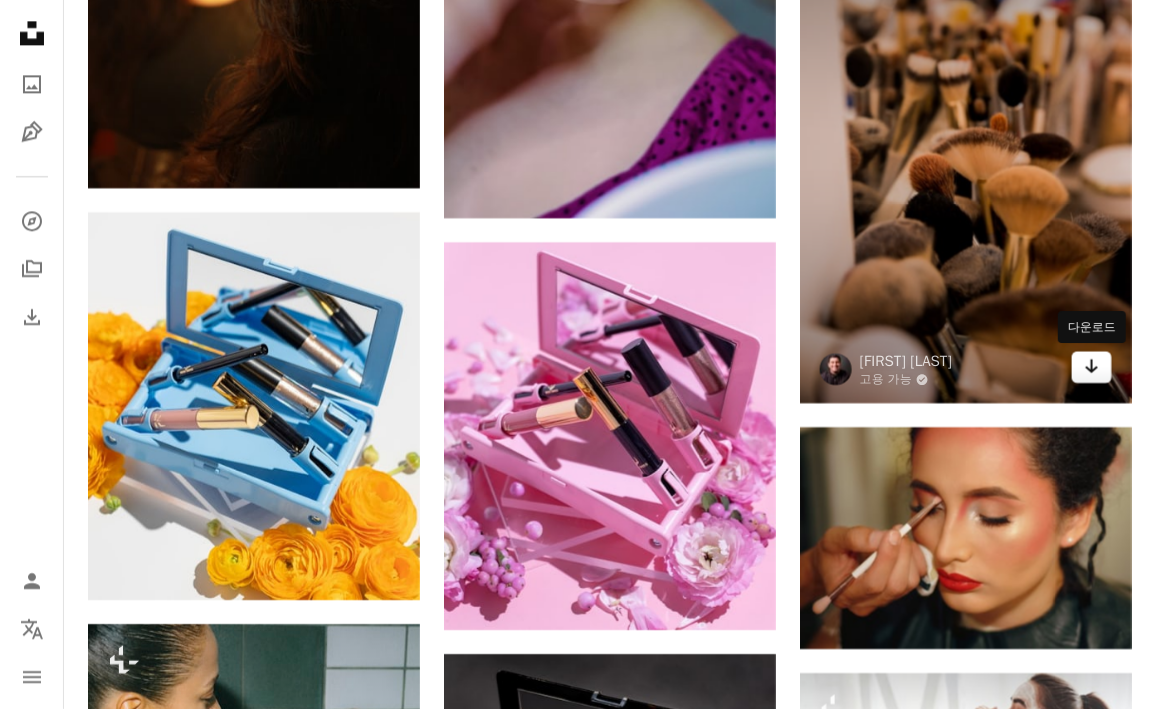 click on "Arrow pointing down" 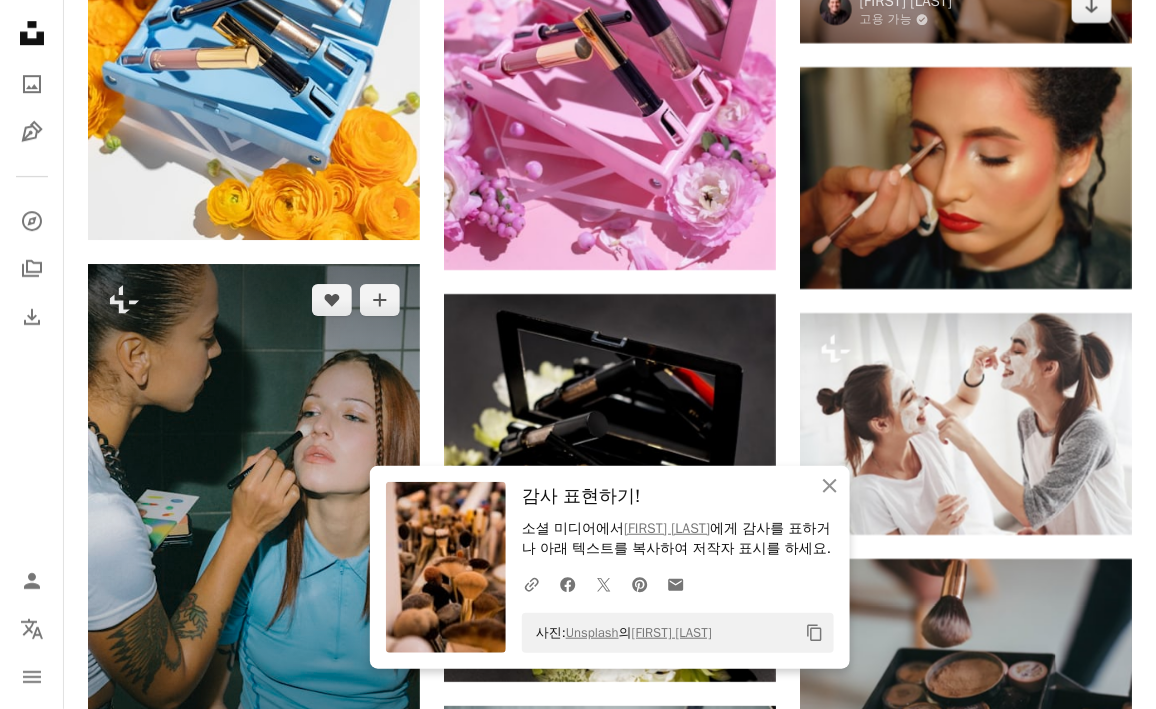 scroll, scrollTop: 1900, scrollLeft: 0, axis: vertical 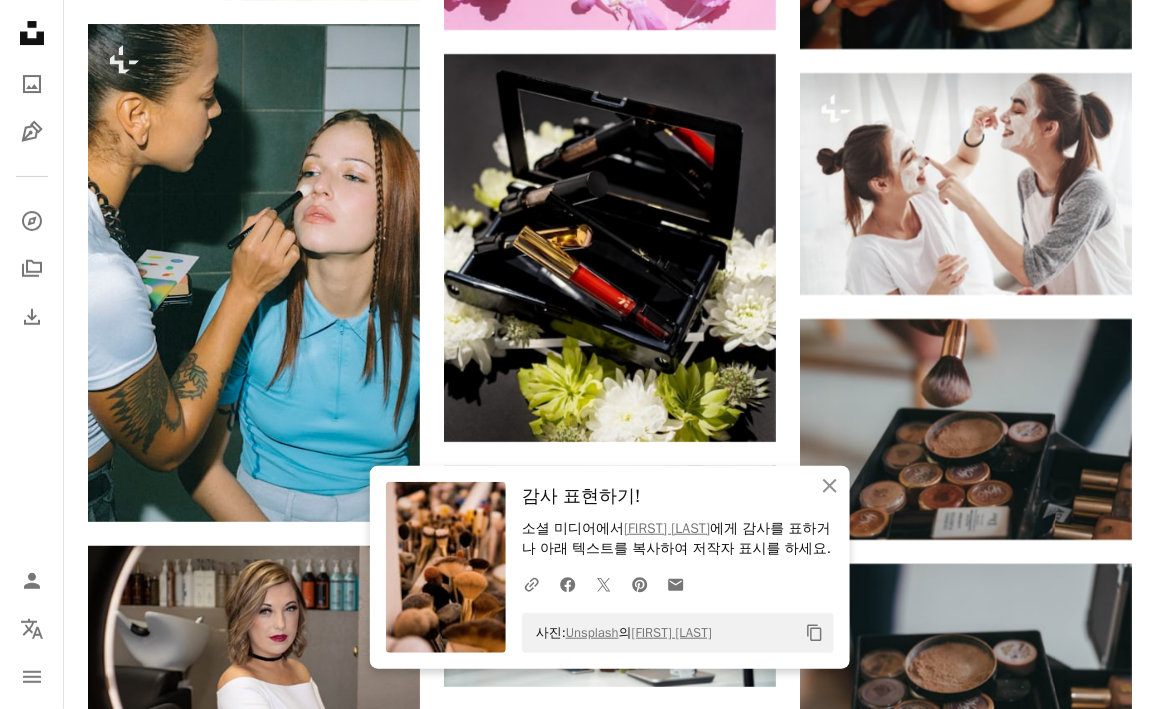 click on "Unsplash logo Unsplash 홈 A photo Pen Tool A compass A stack of folders Download Person Localization icon navigation menu" at bounding box center (32, 354) 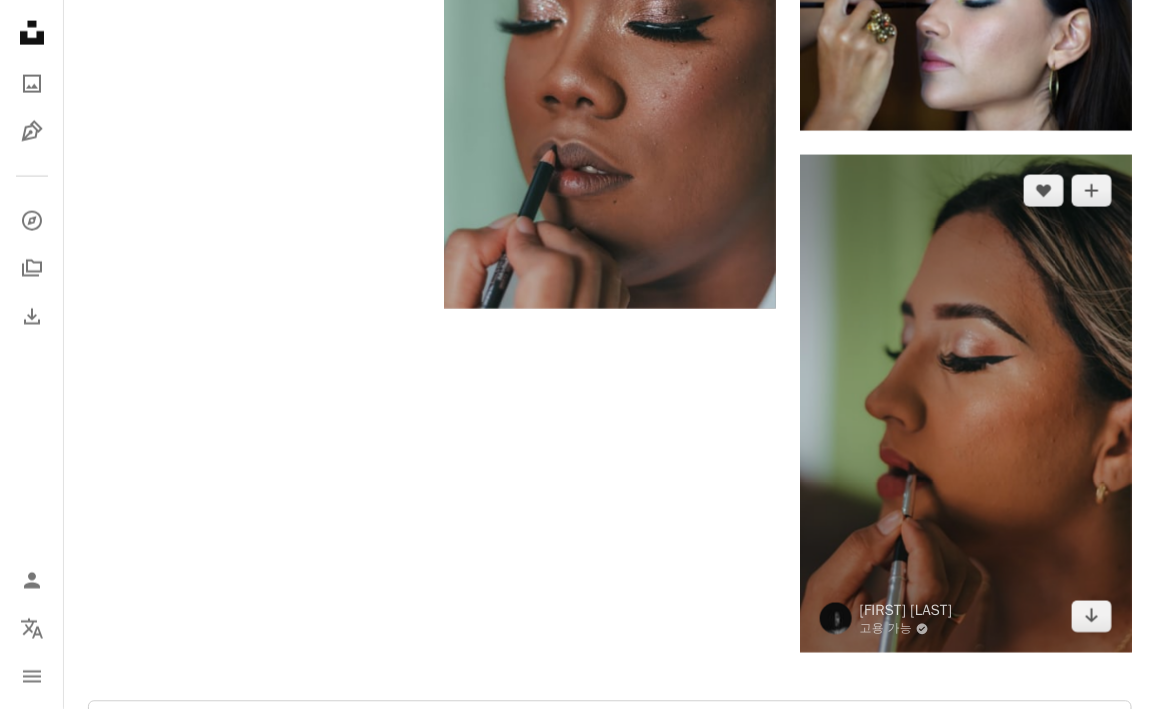scroll, scrollTop: 3200, scrollLeft: 0, axis: vertical 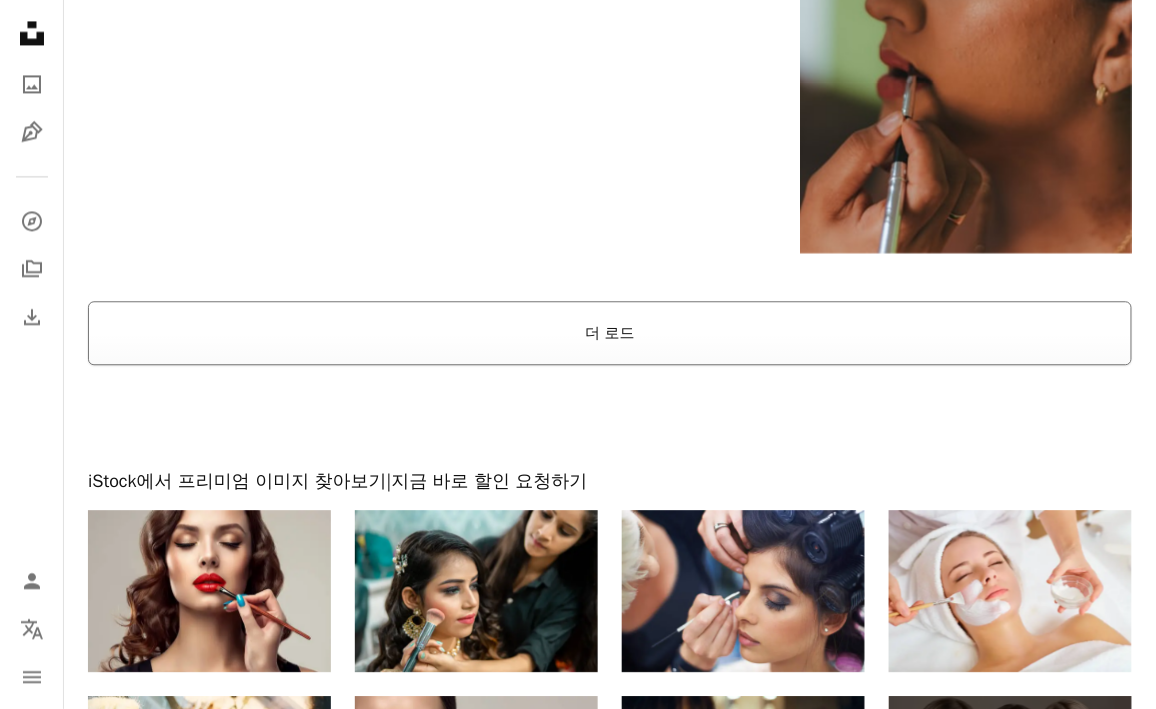 click on "더 로드" at bounding box center [610, 333] 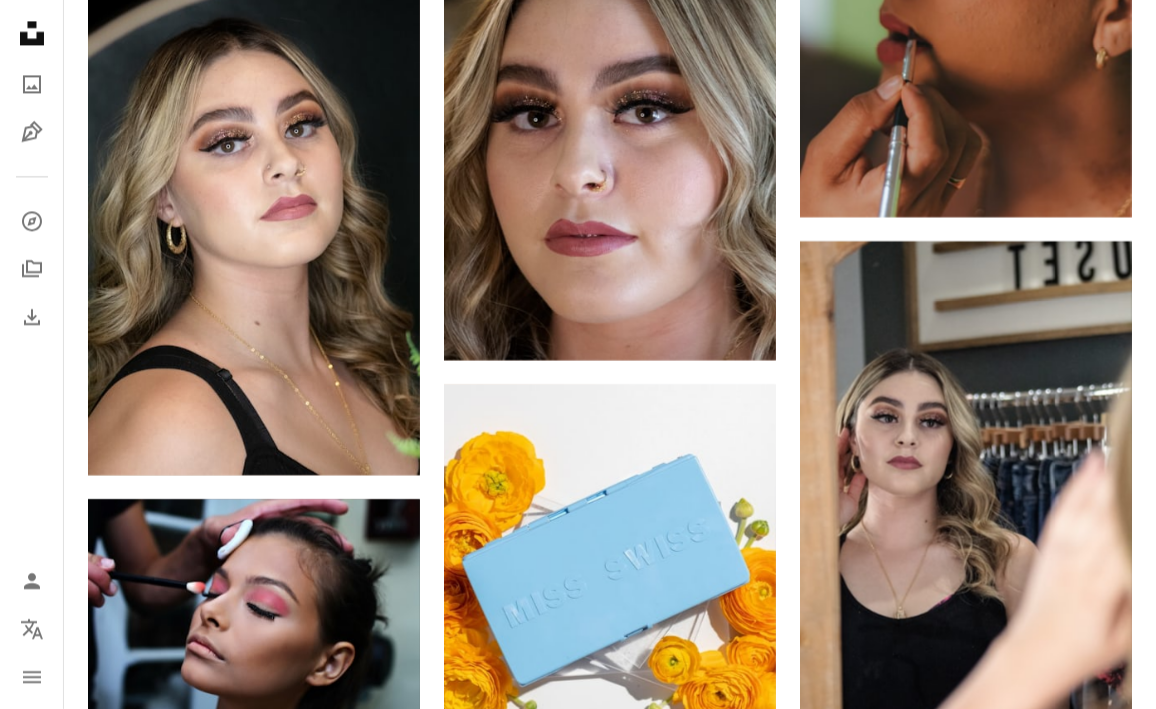scroll, scrollTop: 3600, scrollLeft: 0, axis: vertical 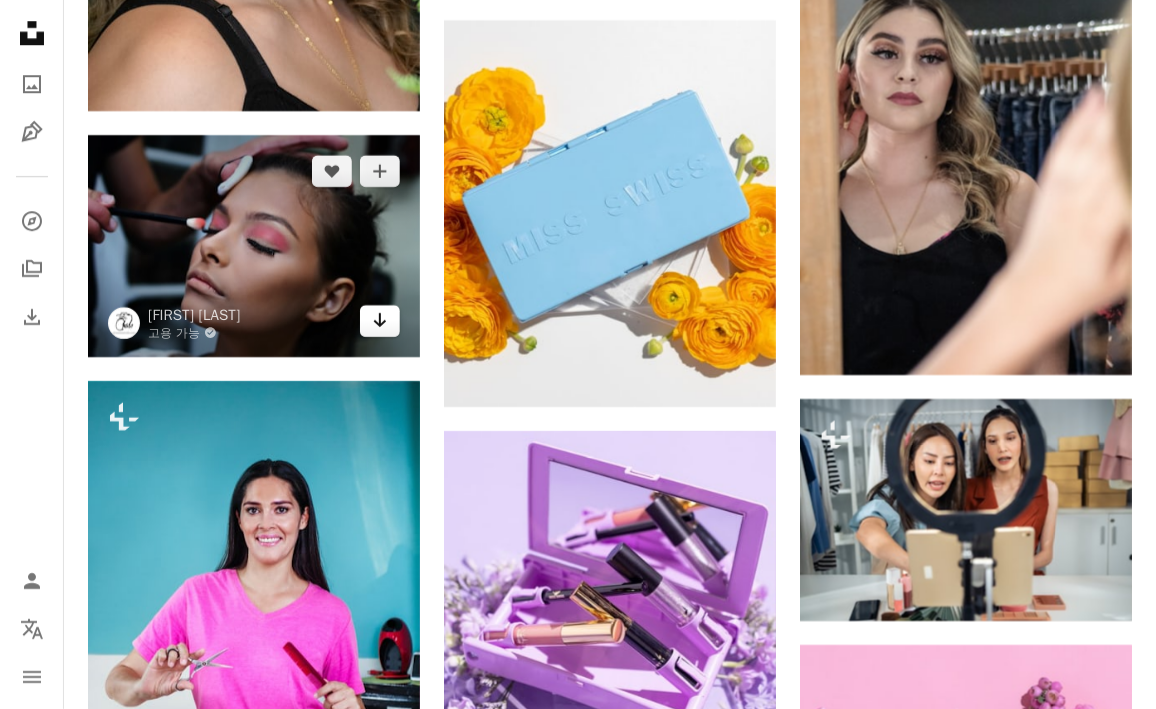 click on "Arrow pointing down" 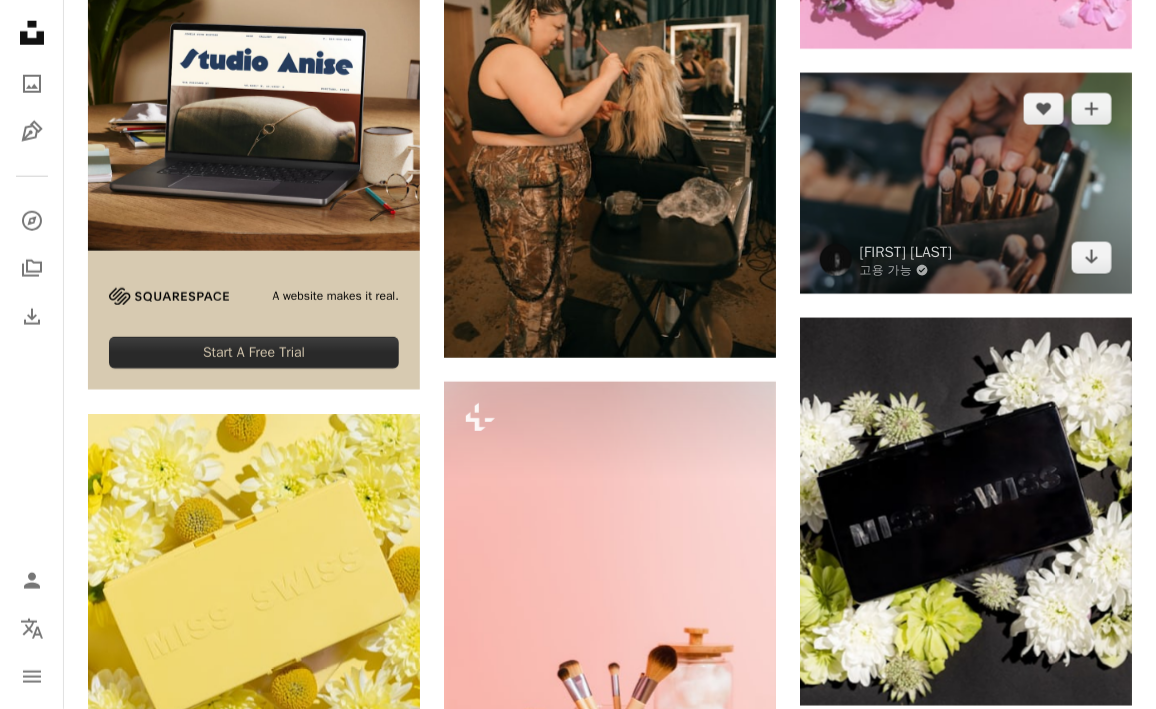 scroll, scrollTop: 4500, scrollLeft: 0, axis: vertical 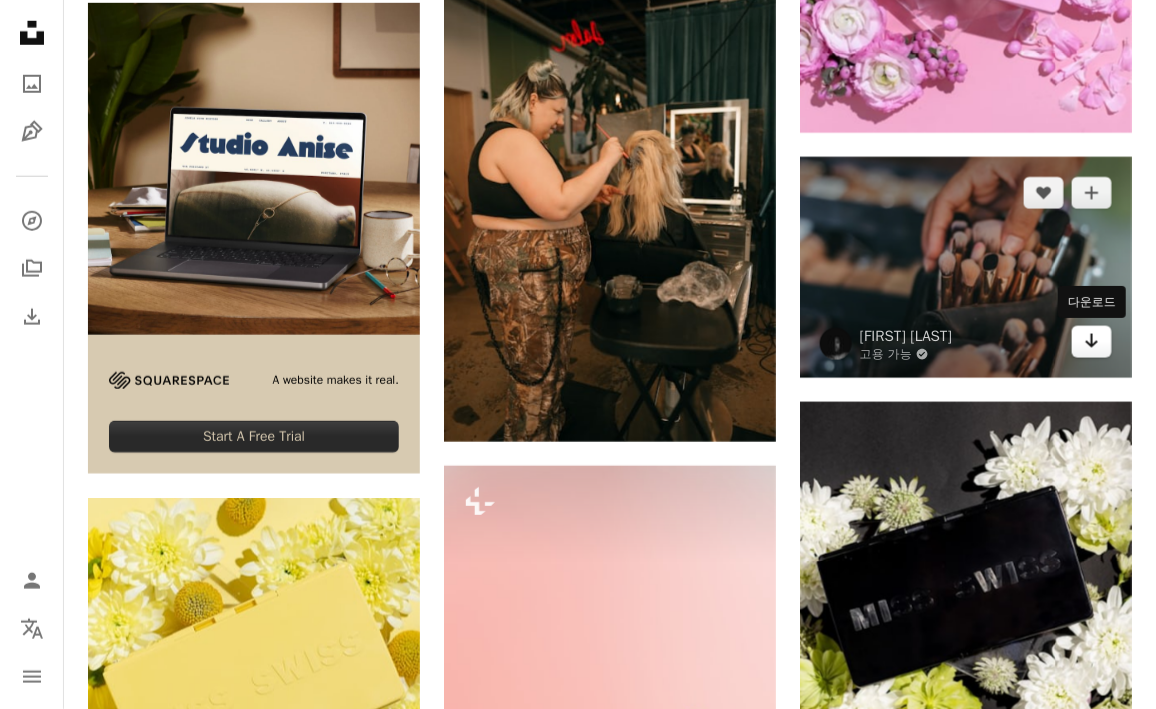 click on "Arrow pointing down" at bounding box center (1092, 342) 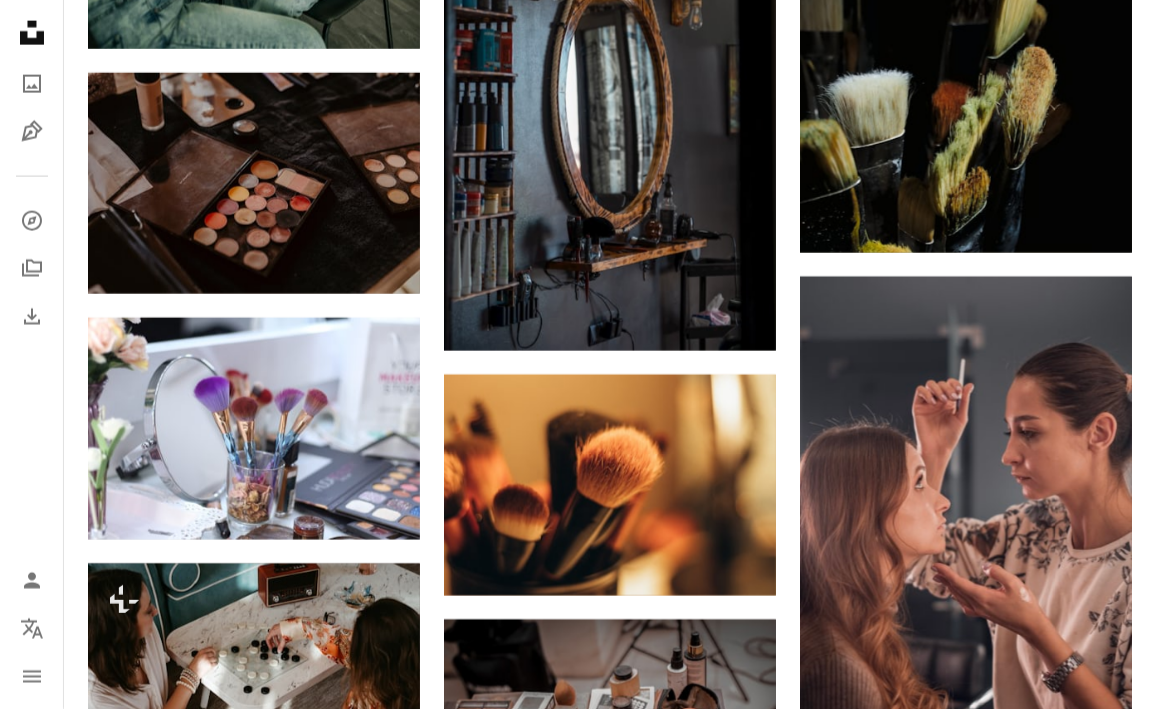 scroll, scrollTop: 17100, scrollLeft: 0, axis: vertical 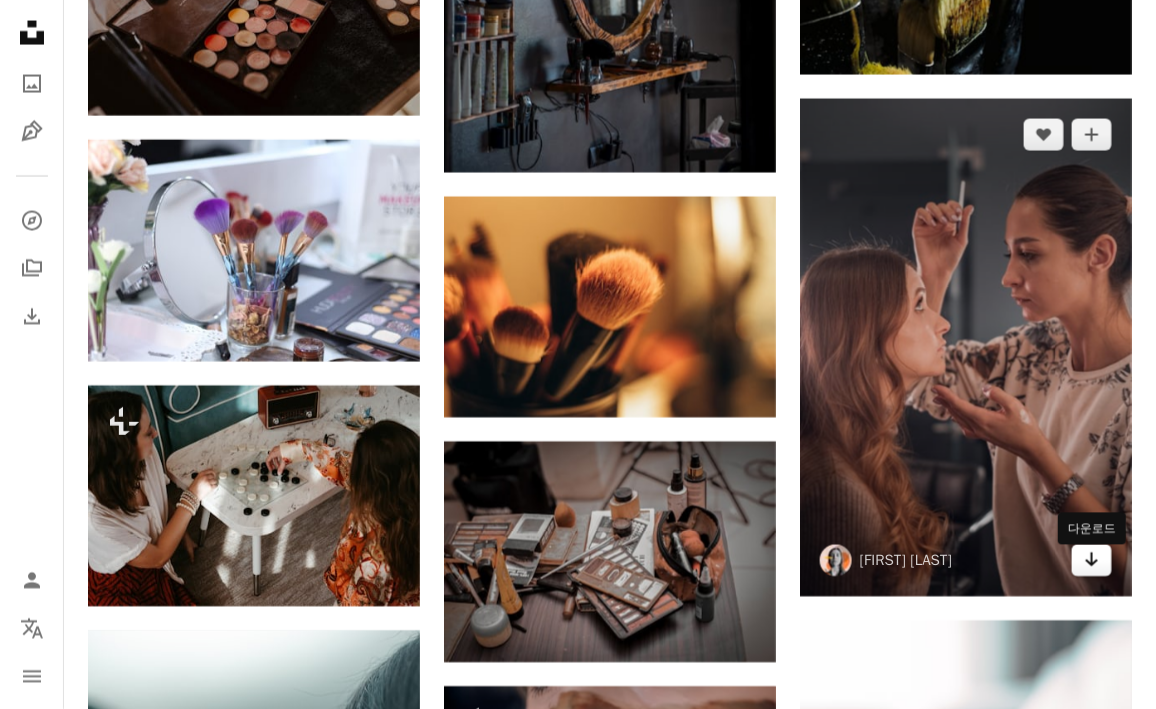 click on "Arrow pointing down" 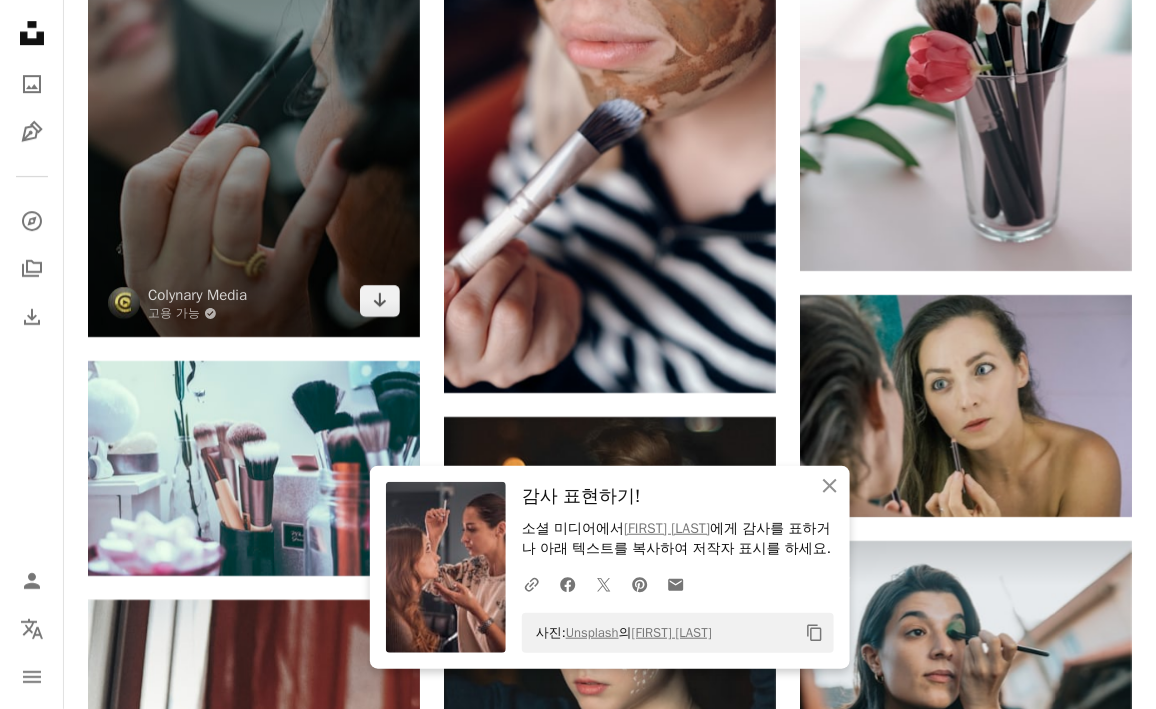scroll, scrollTop: 17900, scrollLeft: 0, axis: vertical 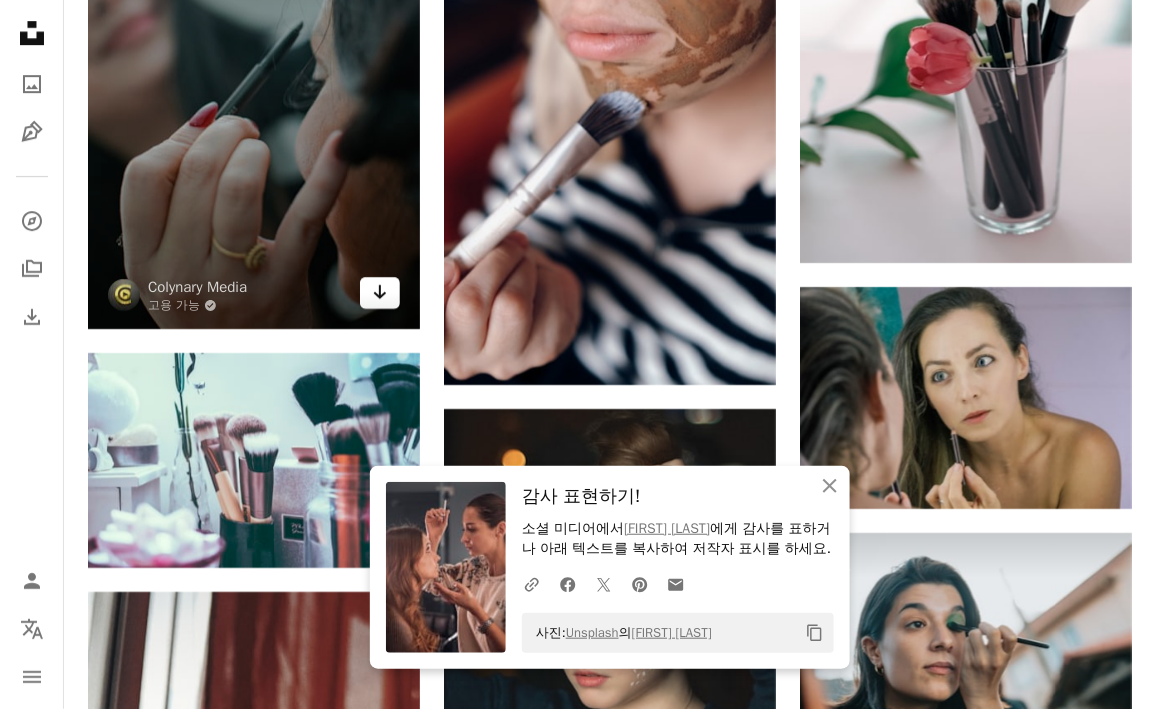 click on "Arrow pointing down" 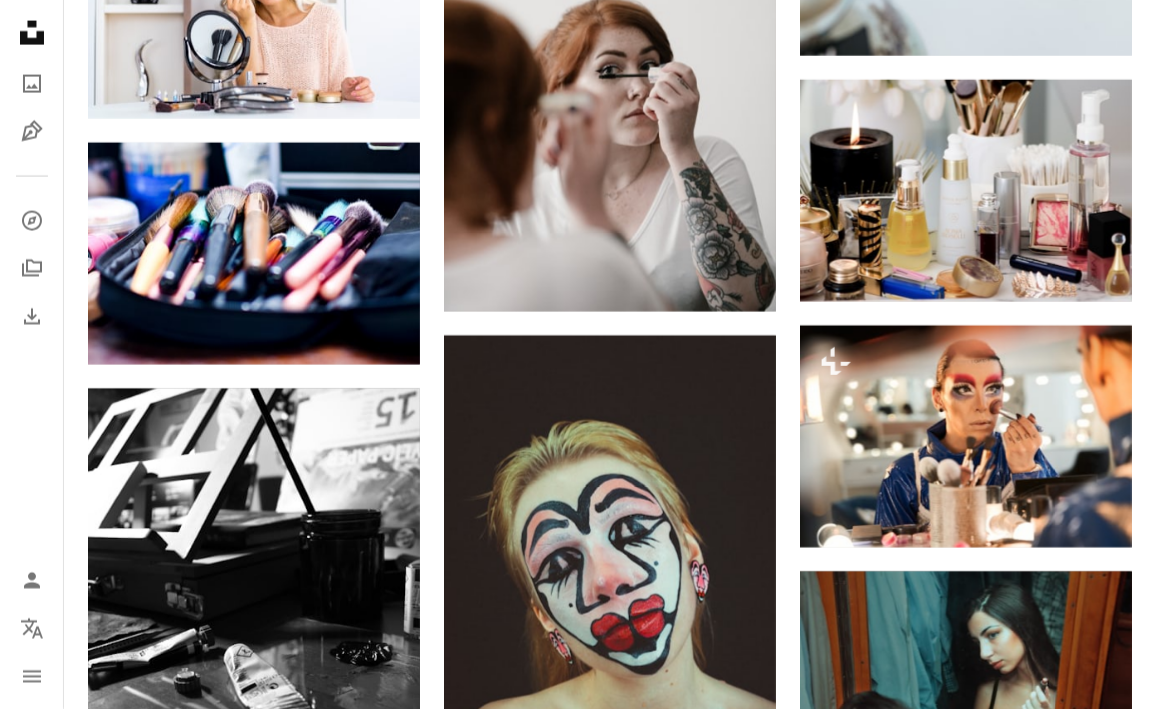 scroll, scrollTop: 23300, scrollLeft: 0, axis: vertical 